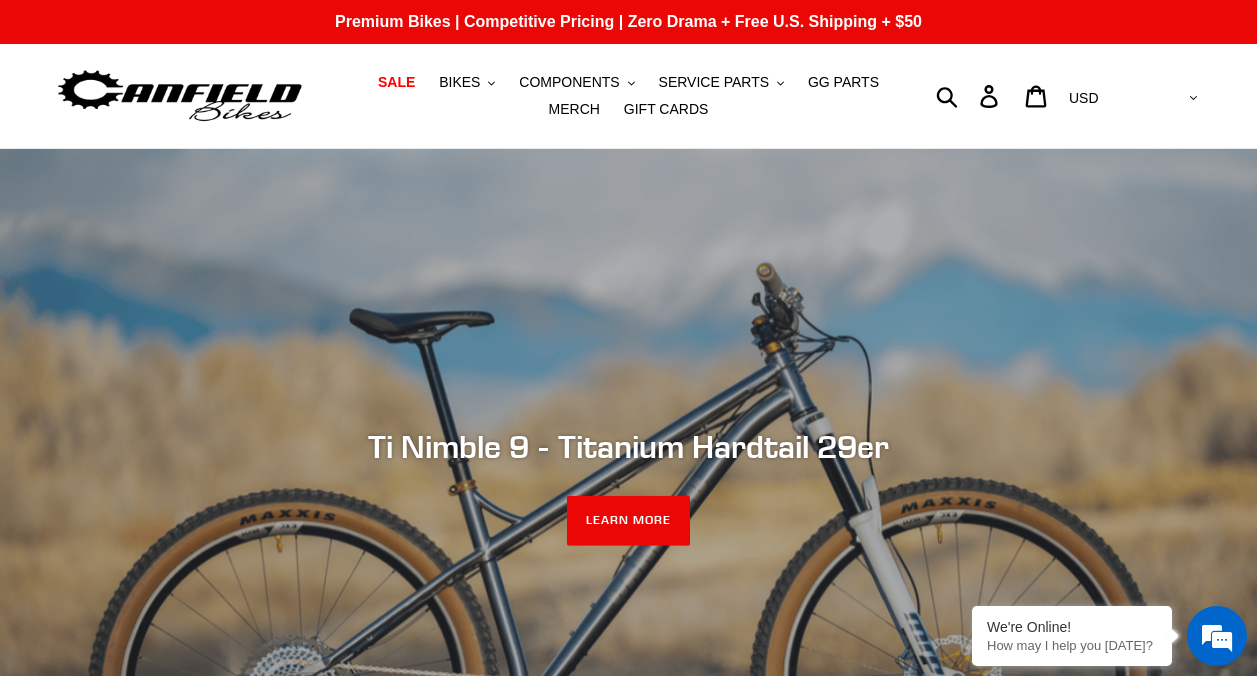 scroll, scrollTop: 103, scrollLeft: 0, axis: vertical 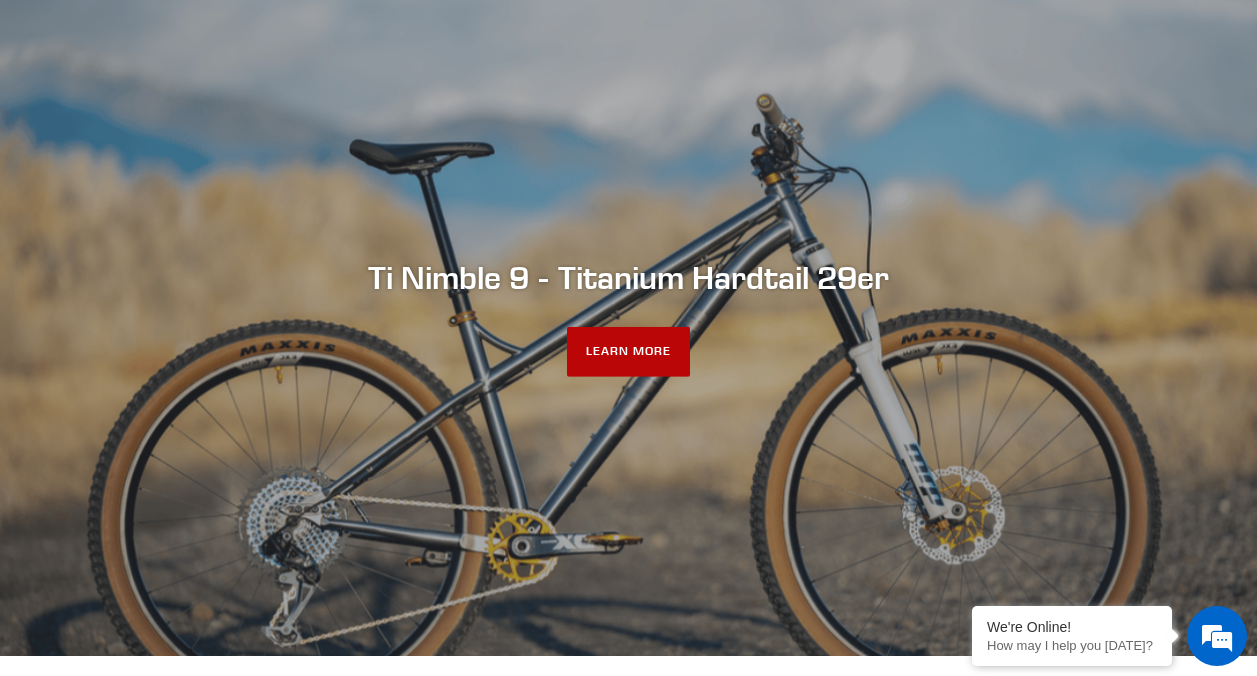 click on "LEARN MORE" at bounding box center (628, 352) 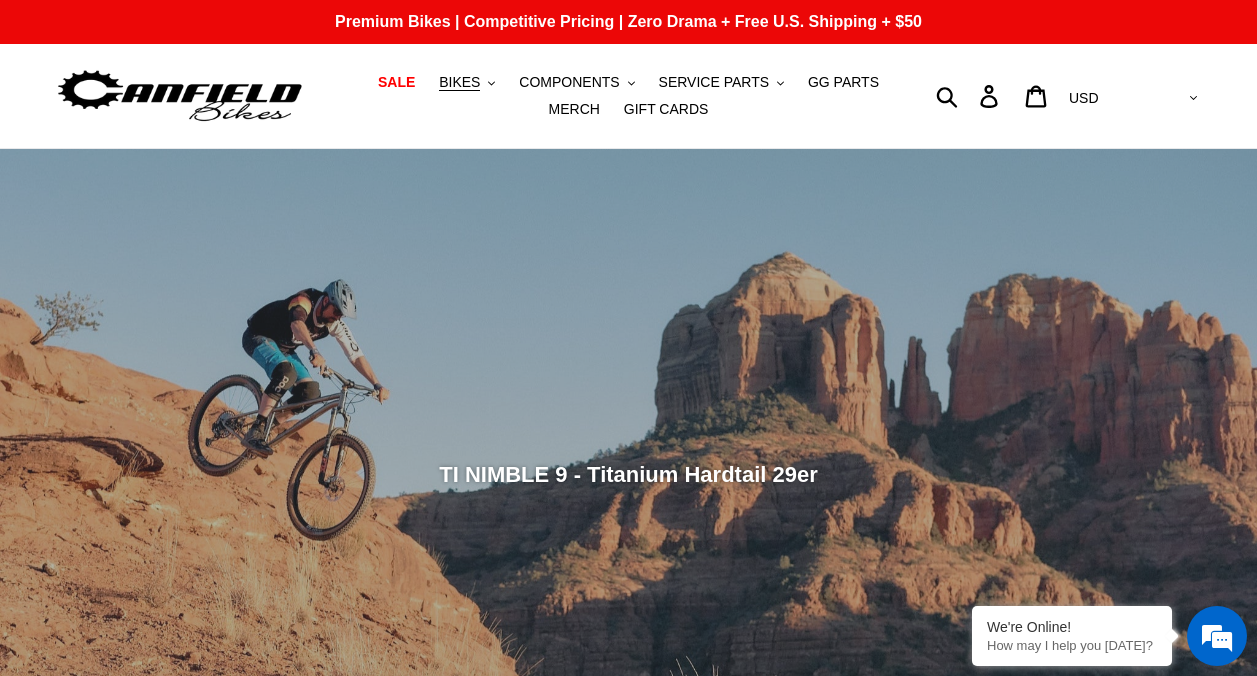 scroll, scrollTop: 0, scrollLeft: 0, axis: both 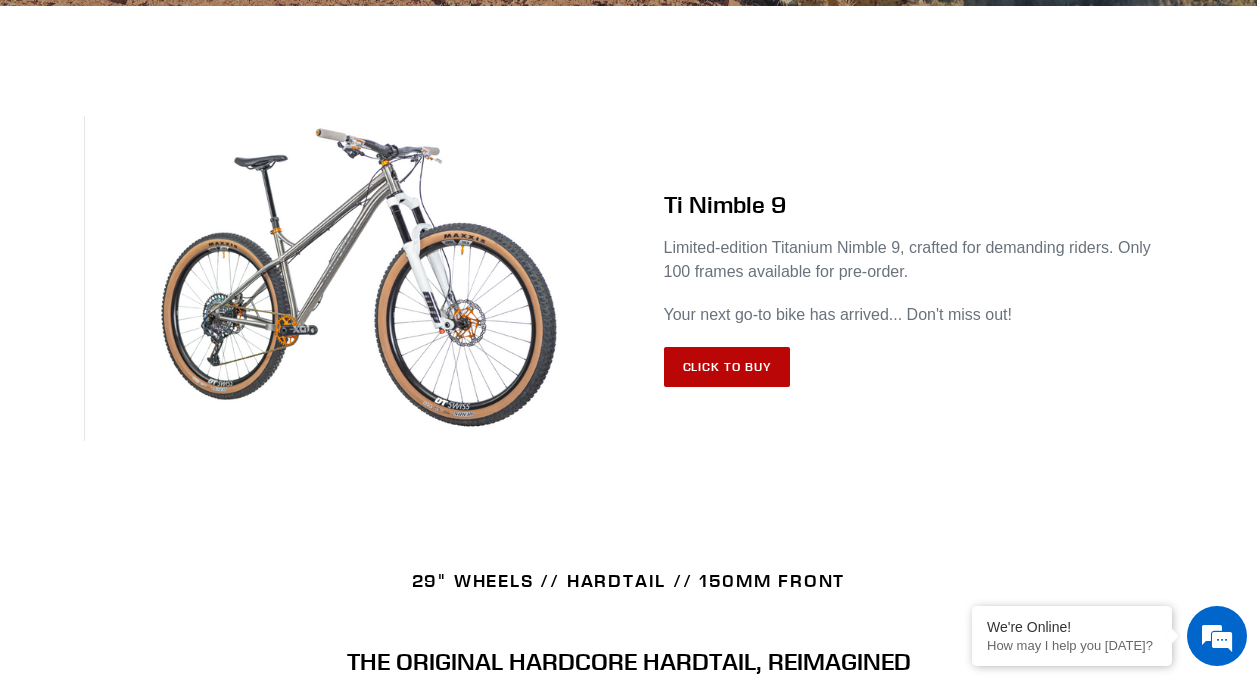 click on "Click to Buy" at bounding box center (727, 367) 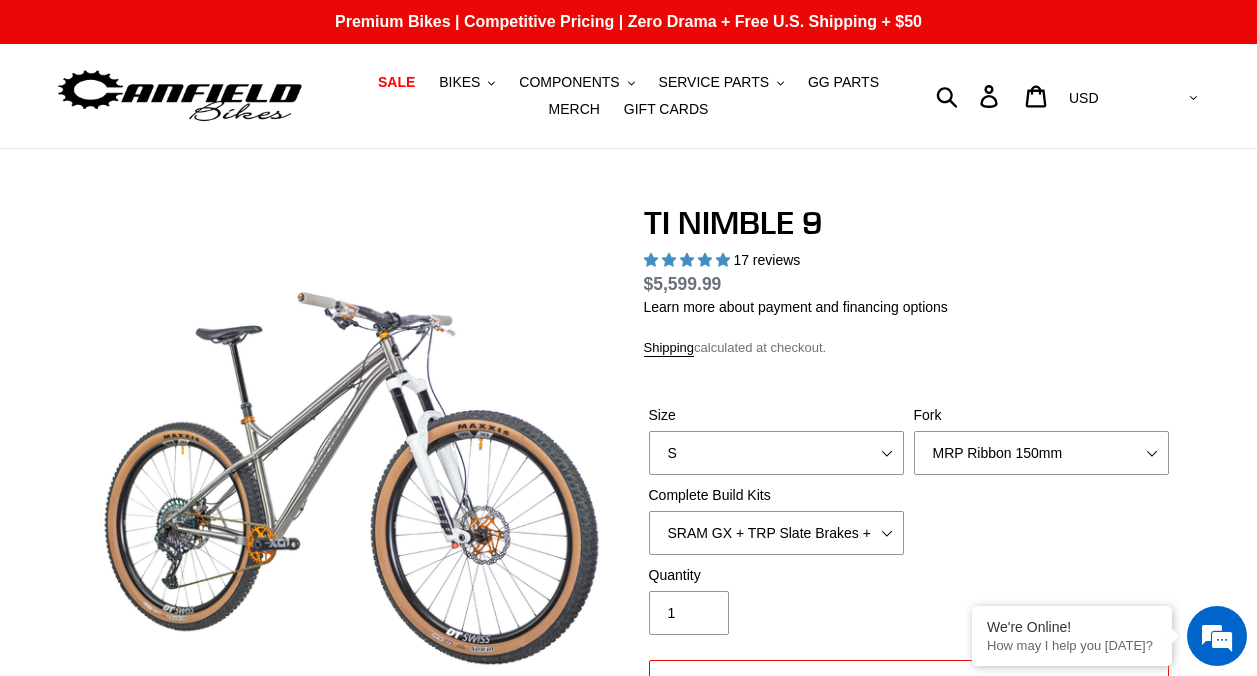 scroll, scrollTop: 0, scrollLeft: 0, axis: both 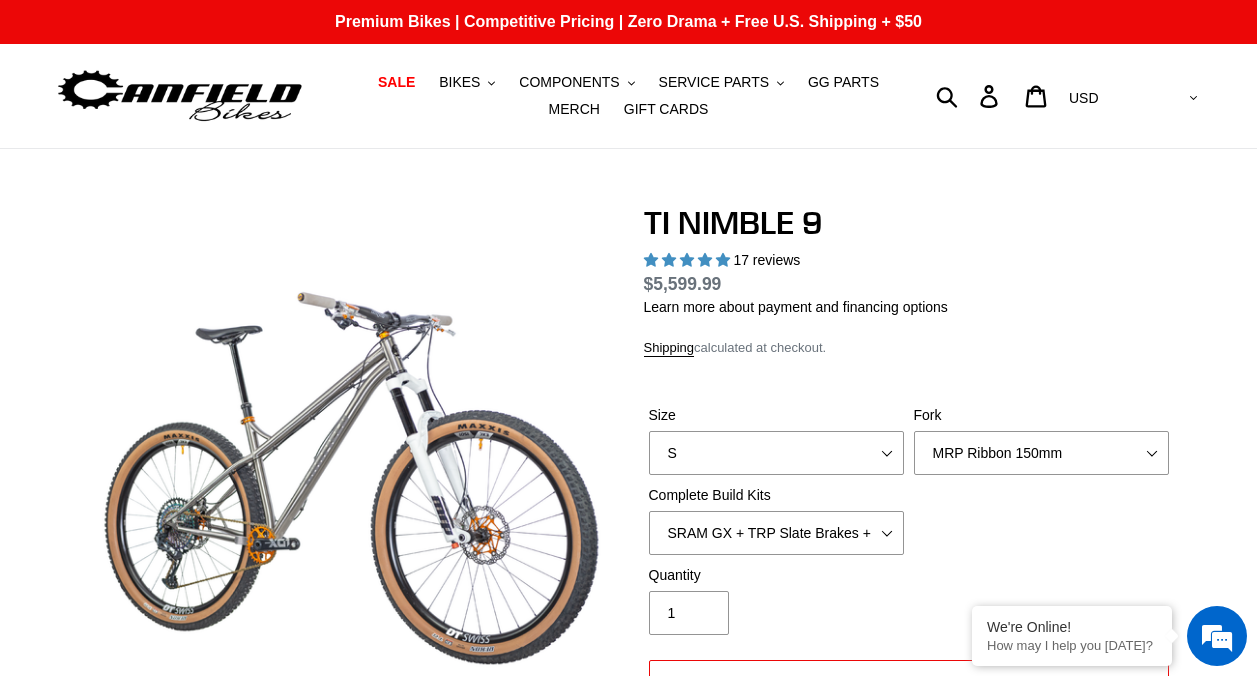 select on "highest-rating" 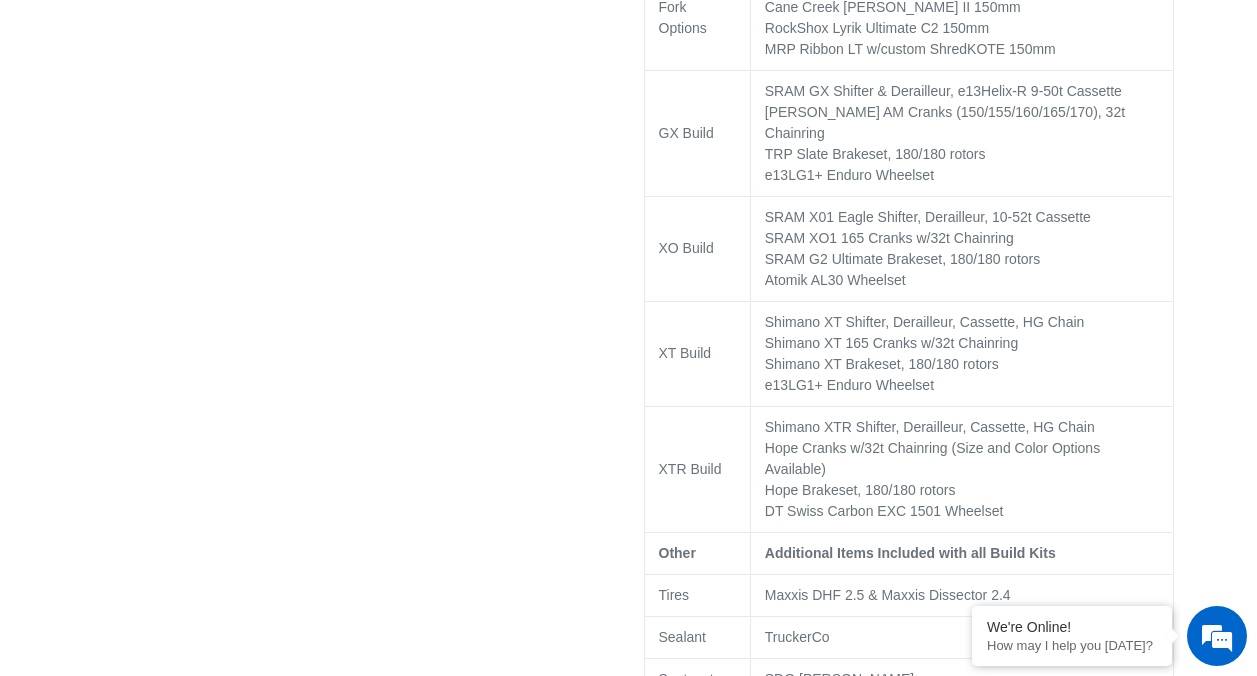 scroll, scrollTop: 1764, scrollLeft: 0, axis: vertical 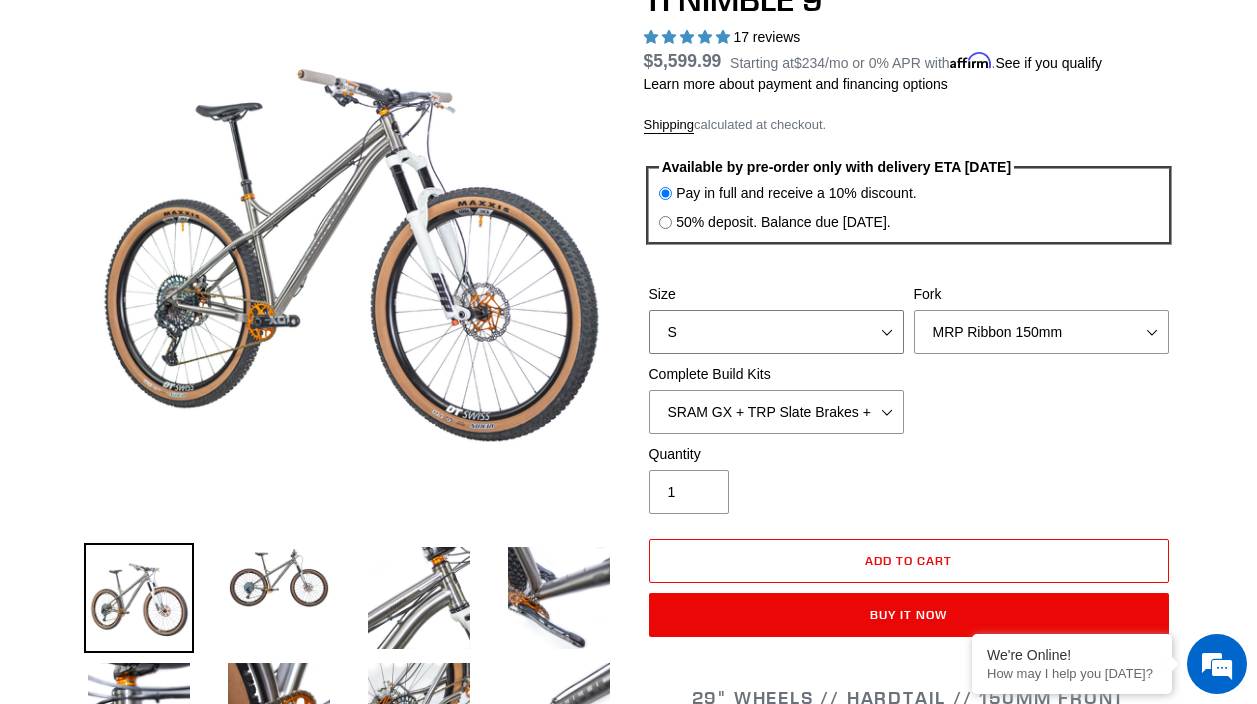select on "XL / XXL (Specify at checkout)" 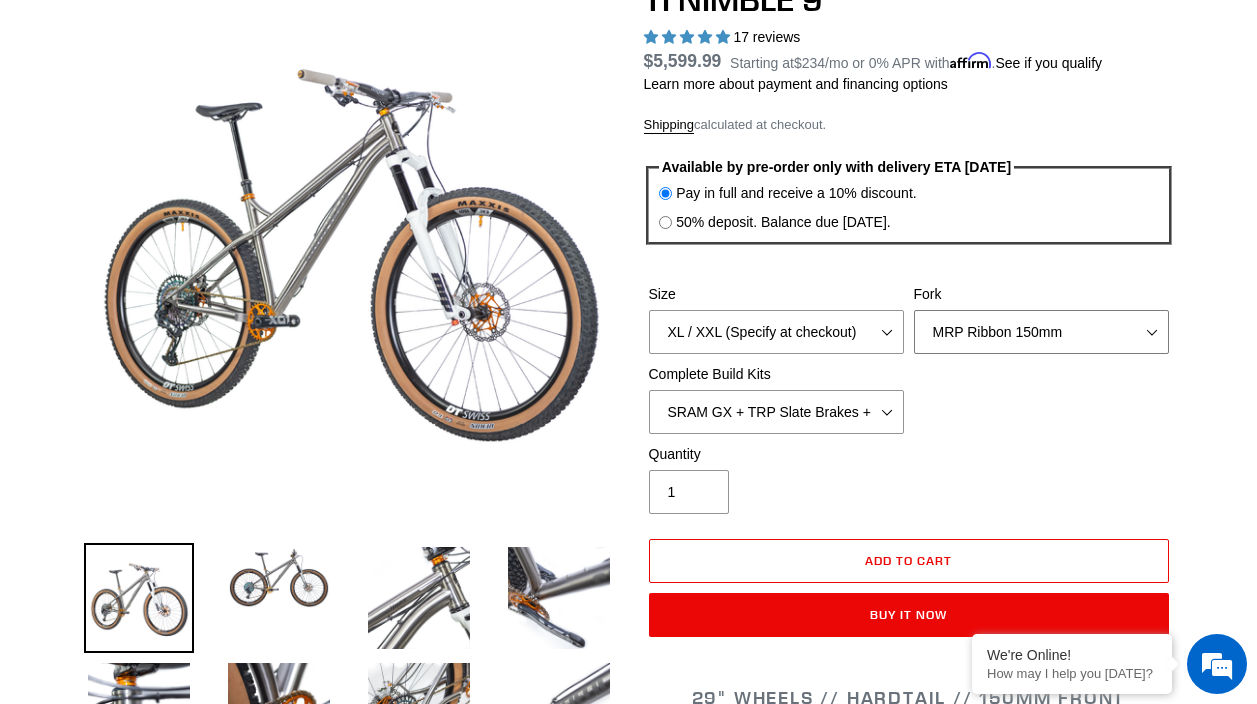 select on "Fox Factory 36 150mm" 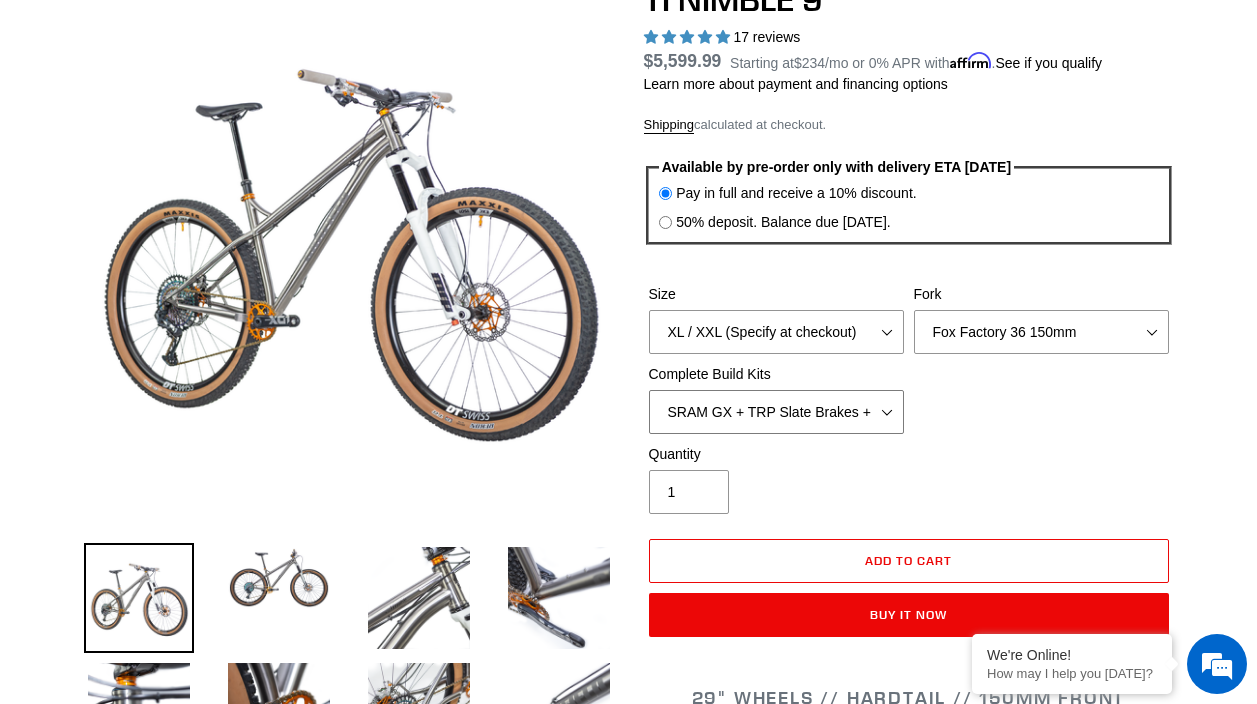 select on "SRAM XO + Guide Brakes + Rotors + Atomik AL Wheels" 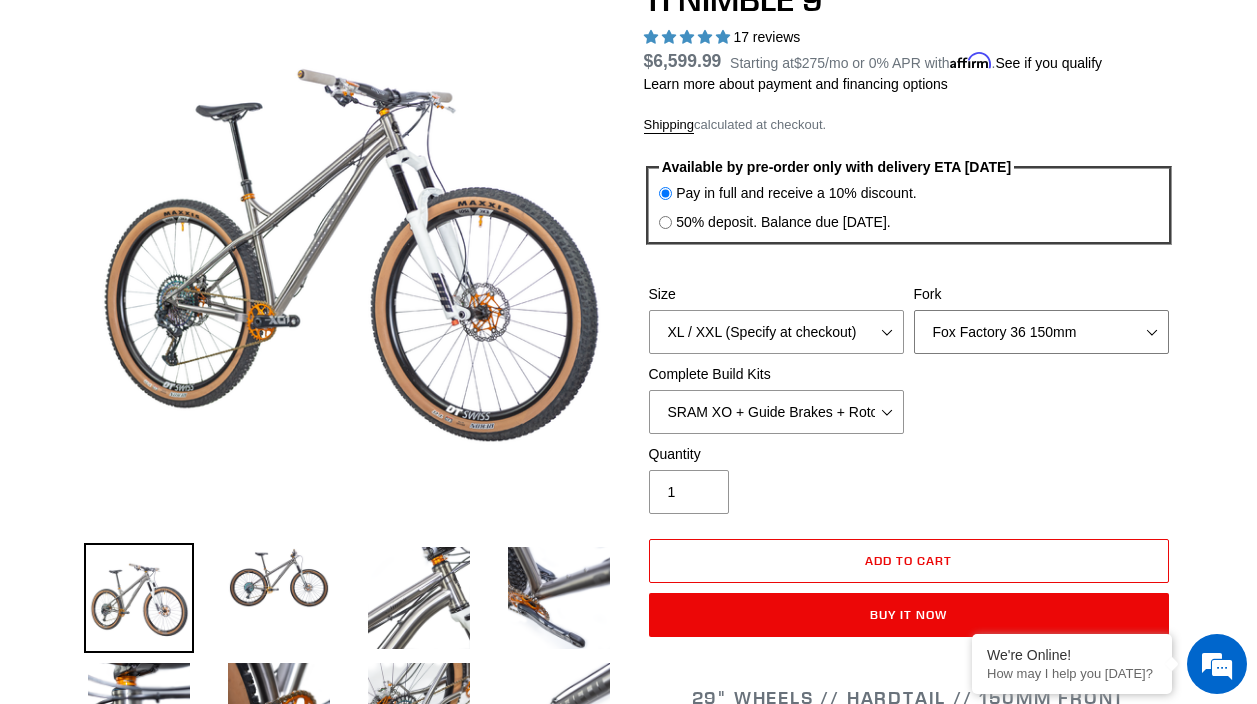 select on "Cane Creek Helm 150mm" 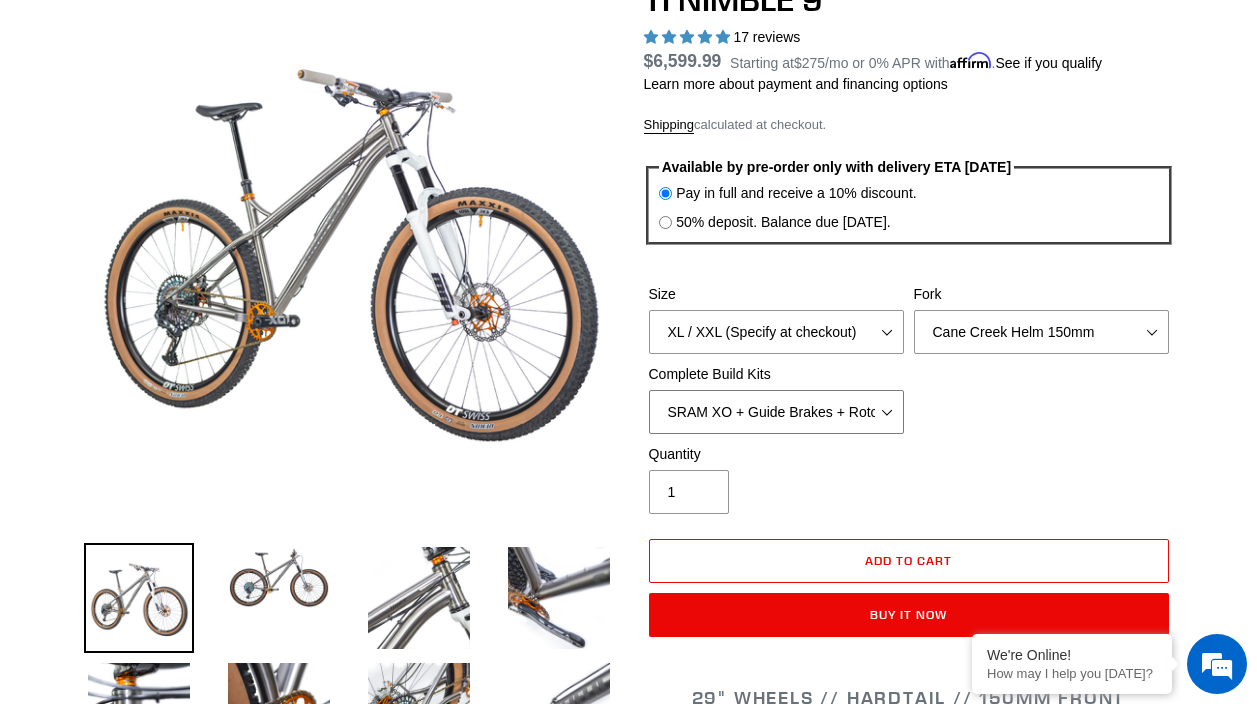select on "SHIMANO XT + SHIMANO brakes + Rotors + e13 LG-1 Wheels" 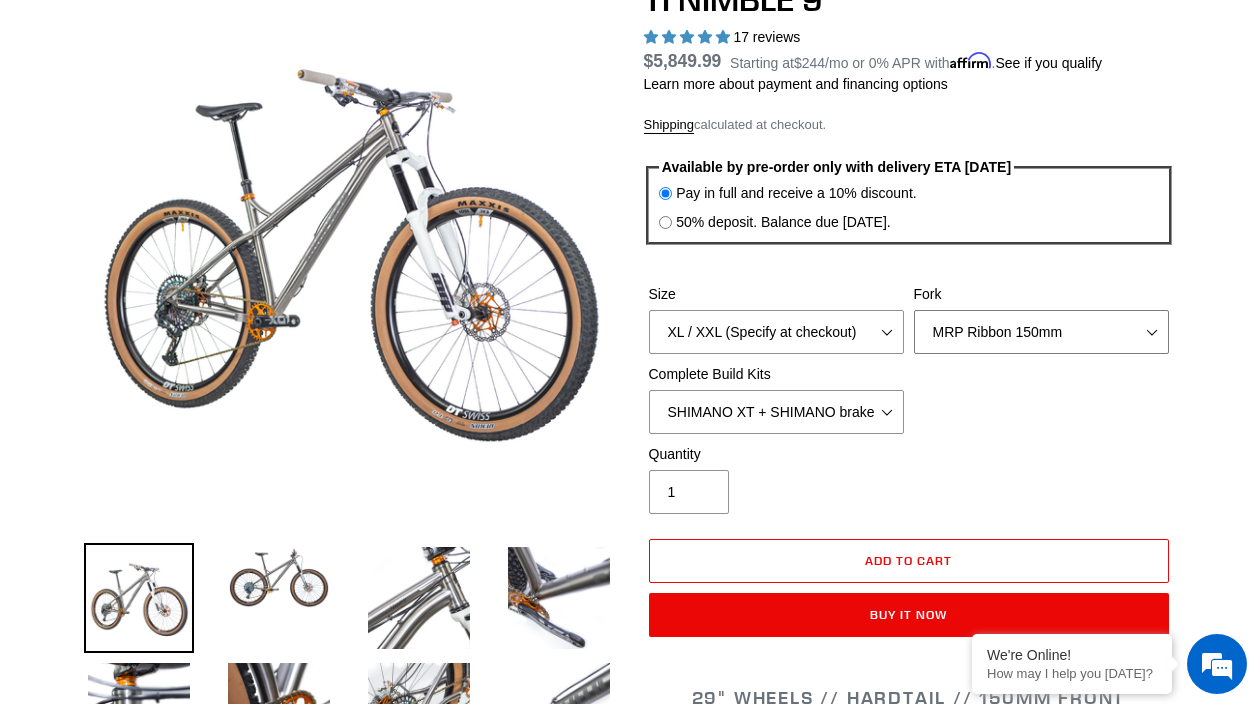 select on "Fox Factory 36 150mm" 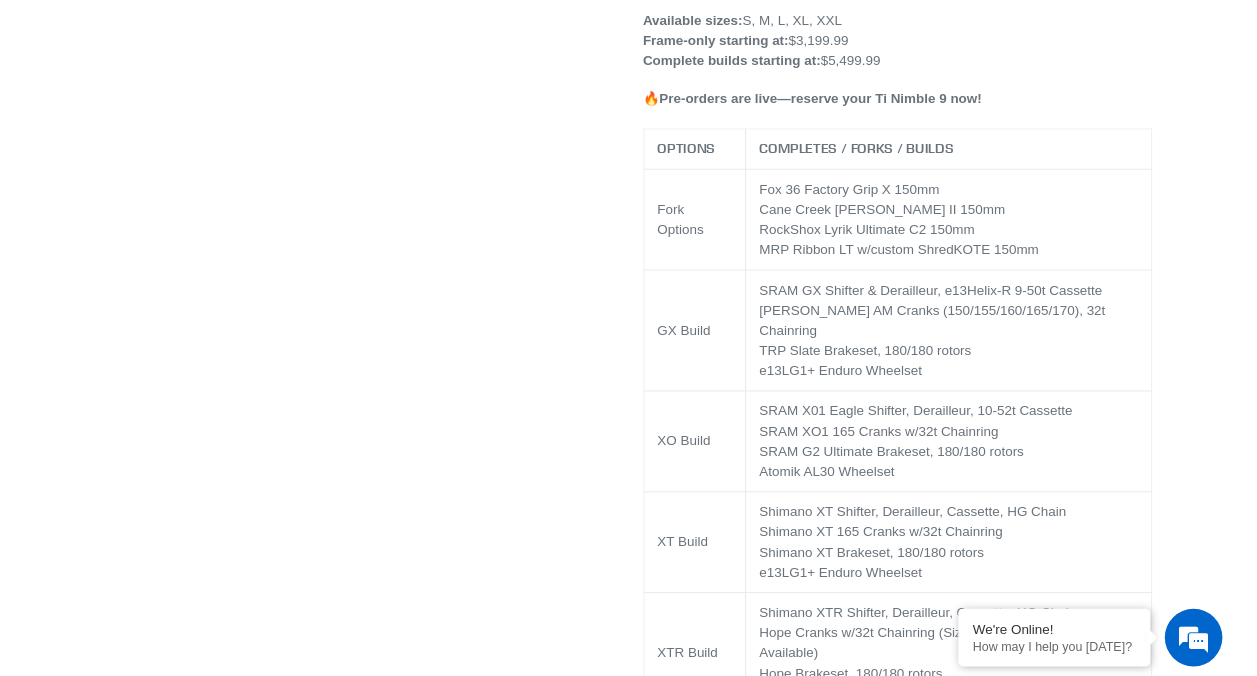 scroll, scrollTop: 1545, scrollLeft: 0, axis: vertical 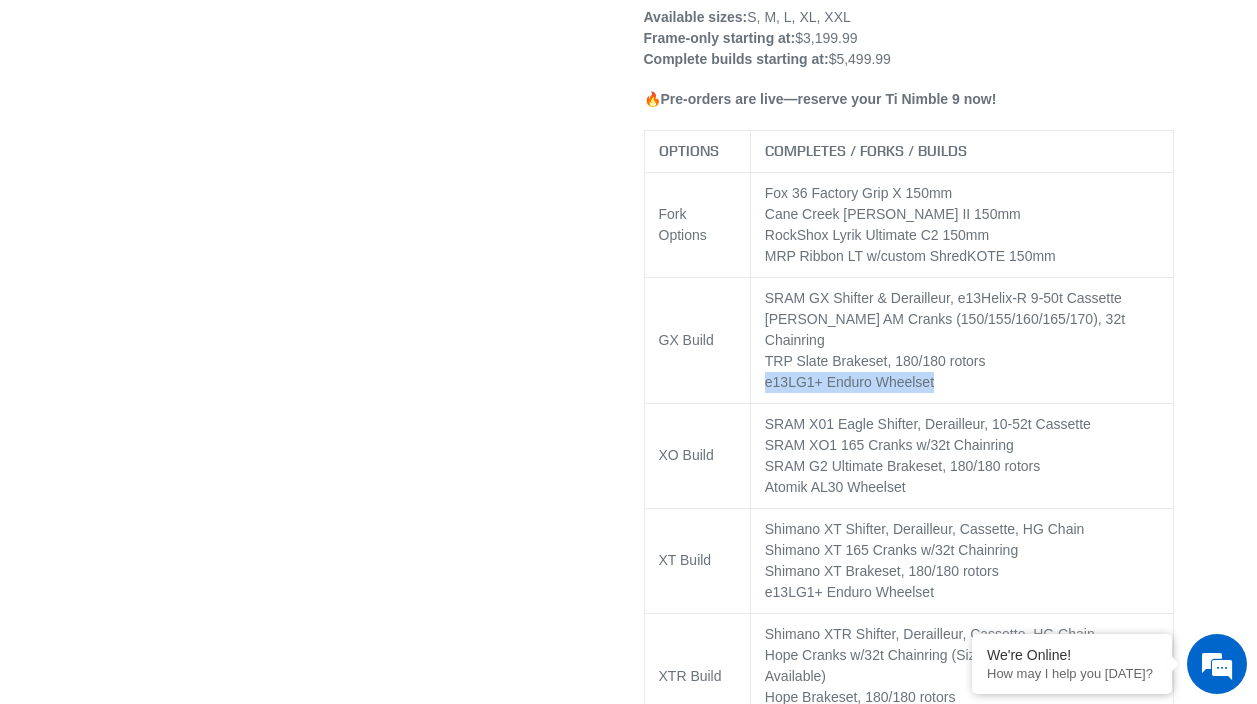drag, startPoint x: 767, startPoint y: 381, endPoint x: 937, endPoint y: 393, distance: 170.423 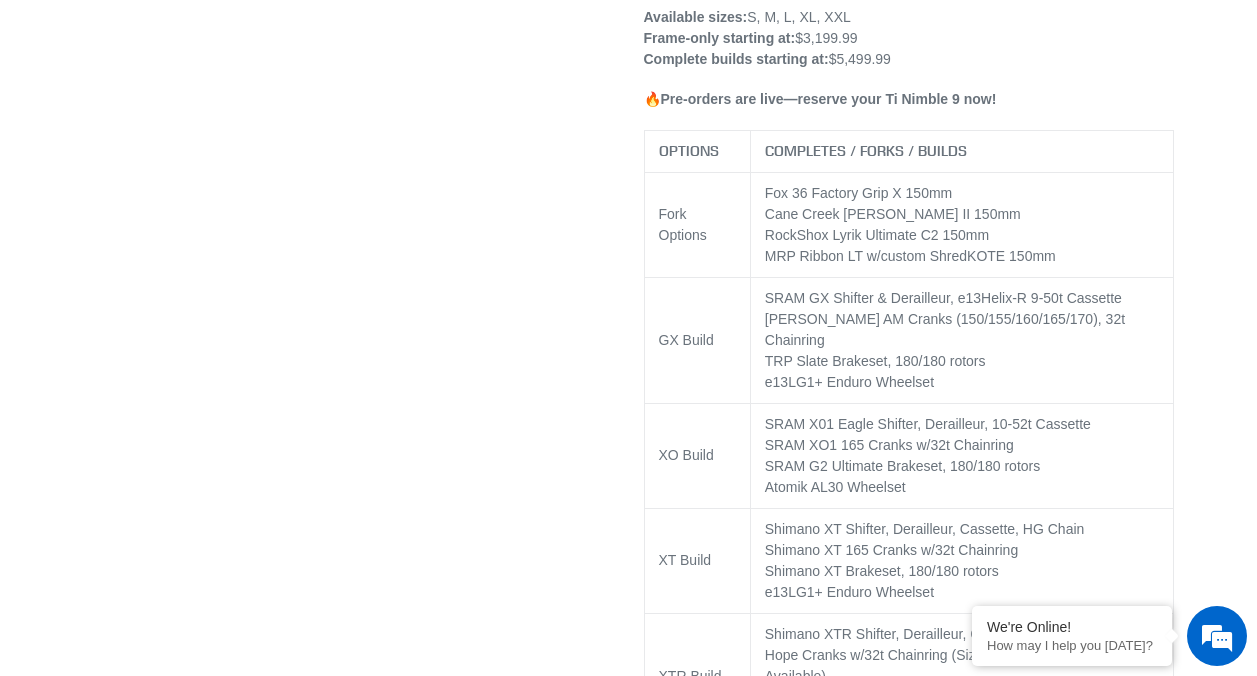 click on "SRAM GX Shifter & Derailleur, e13  Helix-R 9-50t Cassette Canfield AM Cranks (150/155/160/165/170), 32t Chainring TRP Slate Brakeset, 180/180 rotors e13  LG1+ Enduro Wheelset" at bounding box center [961, 340] 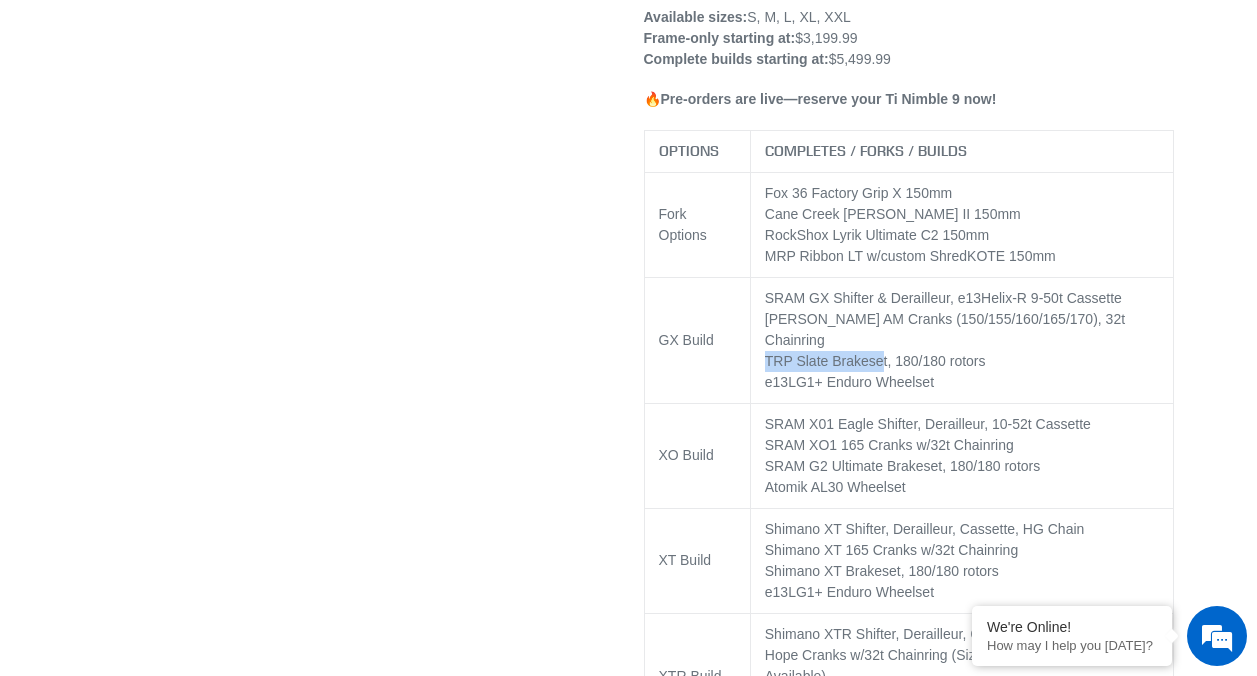 drag, startPoint x: 769, startPoint y: 358, endPoint x: 884, endPoint y: 356, distance: 115.01739 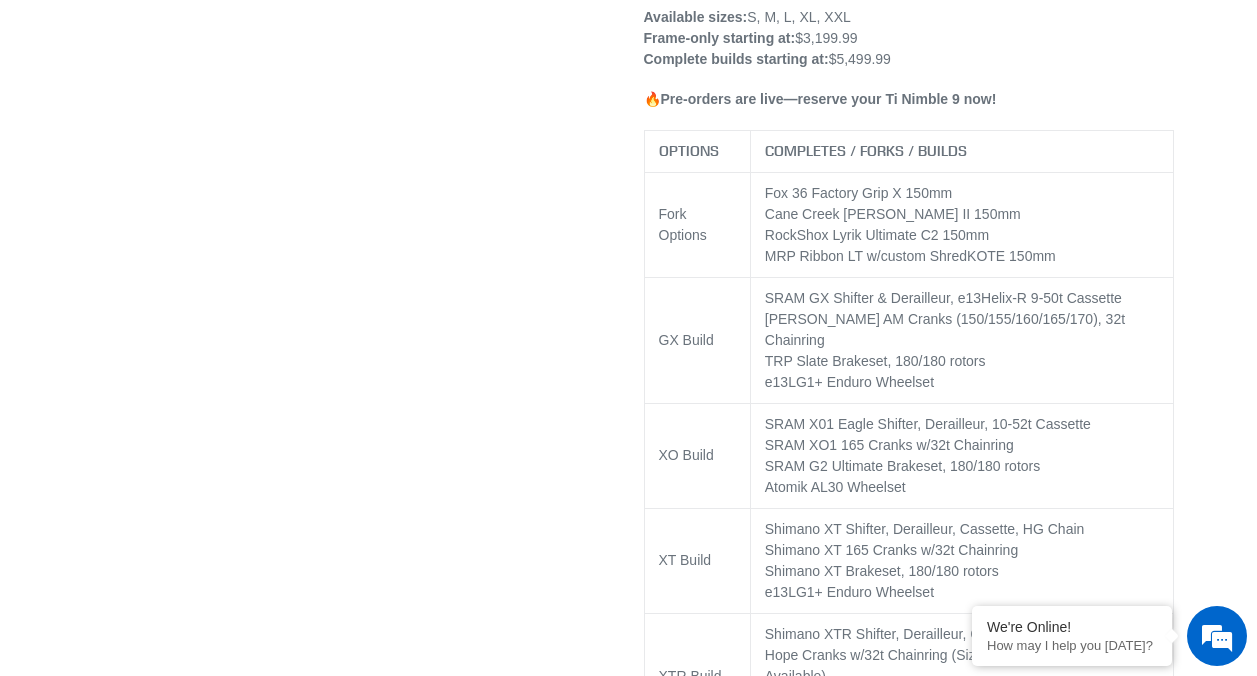 click on "29" WHEELS // HARDTAIL // 150MM FRONT
The  Canfield Ti Nimble 9  is the evolution of an icon—our legendary steel hardtail reimagined in titanium for unparalleled ride quality, strength, and agility. Precision-crafted from  oversized Ti-3AL-2.5V tubing , this limited-edition frame blends the  supple, responsive feel of titanium  with the  playful, all-mountain capability  that has made the Nimble 9 a fan favorite for over a decade.
The Ti Nimble 9 retains the  aggressive all-mountain geometry  that defines the N9— long, low, and slack with a 150mm fork —but now  weighs a full 1.5 pounds less than its steel counterpart , giving riders even more confidence to charge technical descents and power up climbs.
Custom build options . Frame only / Frame + Fork / Frame + Build Kit / Complete
New for the Titanium Nimble 9:
Ti-3AL-2.5V  titanium frame  – A balance of strength, compliance, and lightweight performance
Refined aesthetics
Increased post insertion depth" at bounding box center [909, 1339] 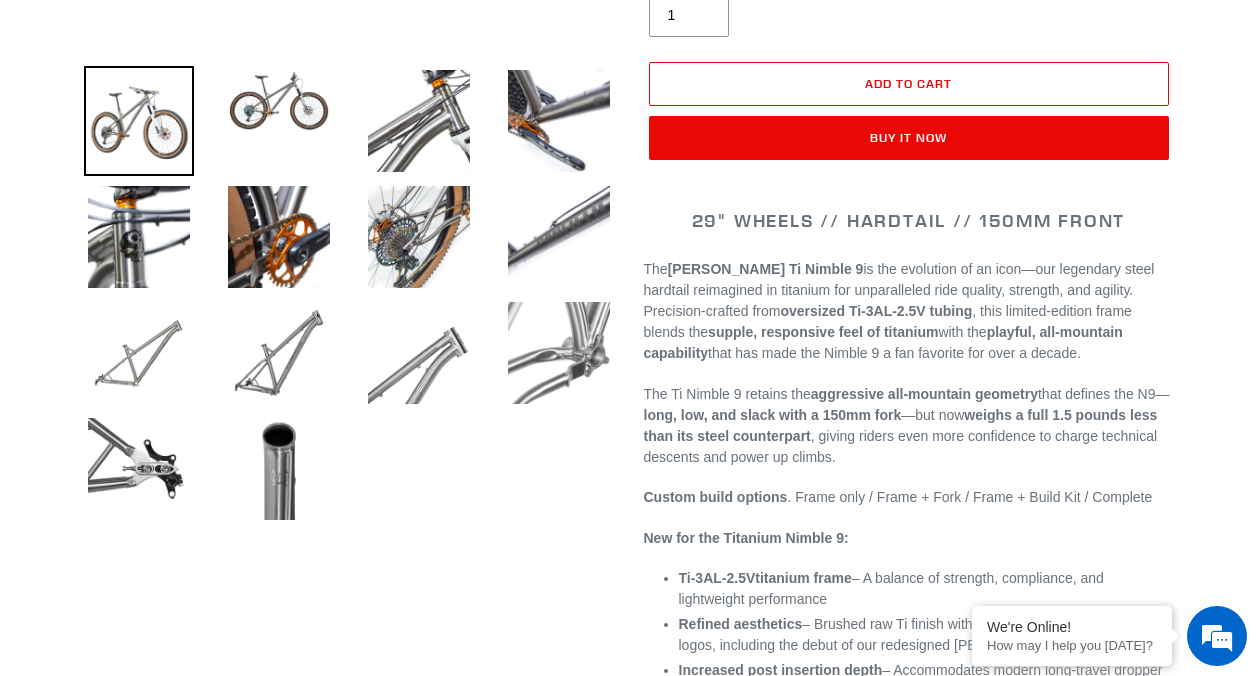 scroll, scrollTop: 695, scrollLeft: 0, axis: vertical 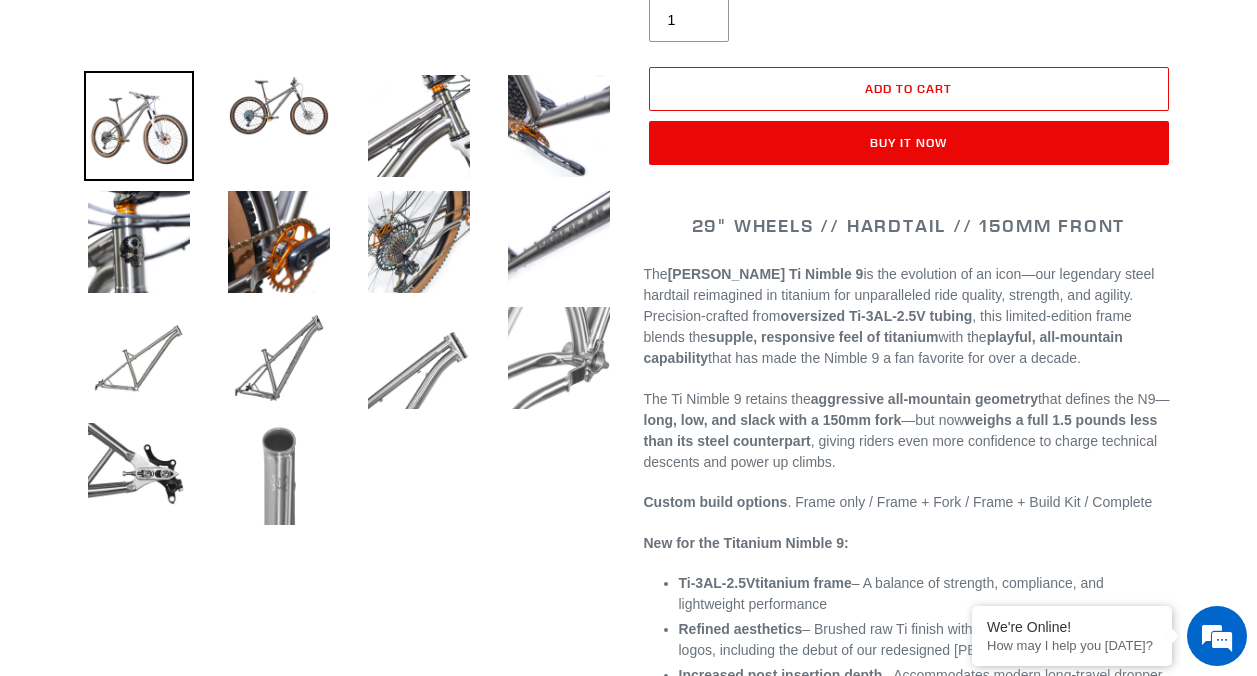 click at bounding box center (279, 474) 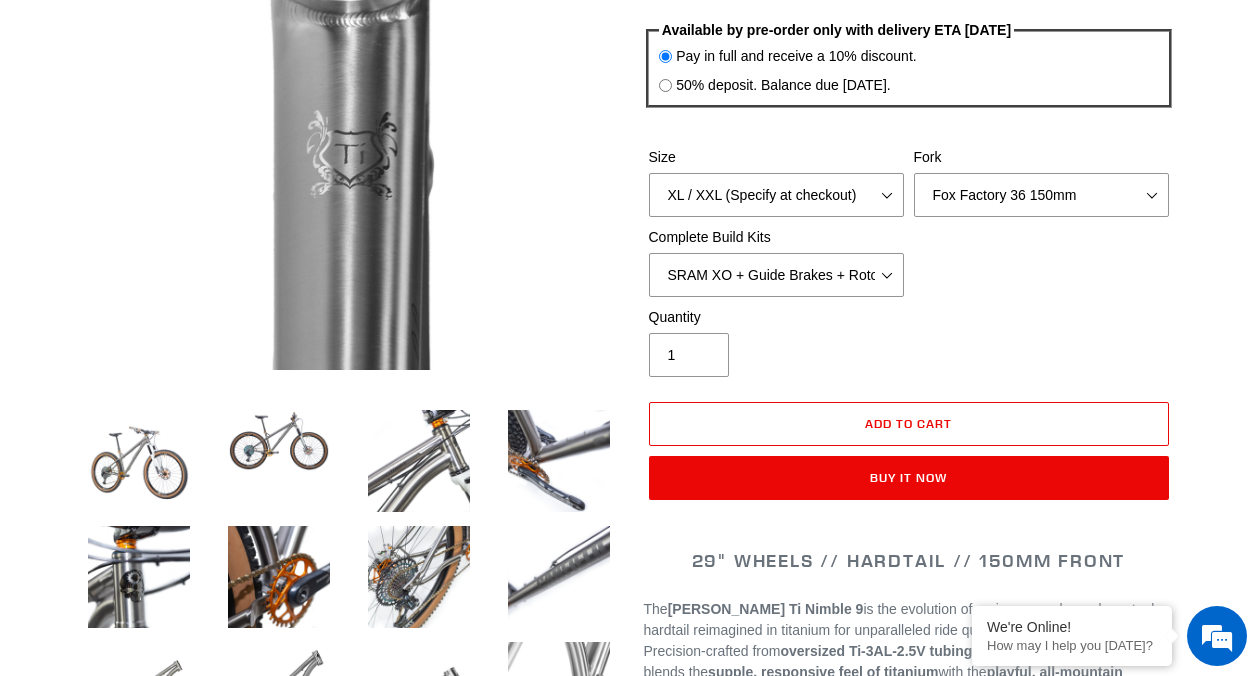 scroll, scrollTop: 302, scrollLeft: 0, axis: vertical 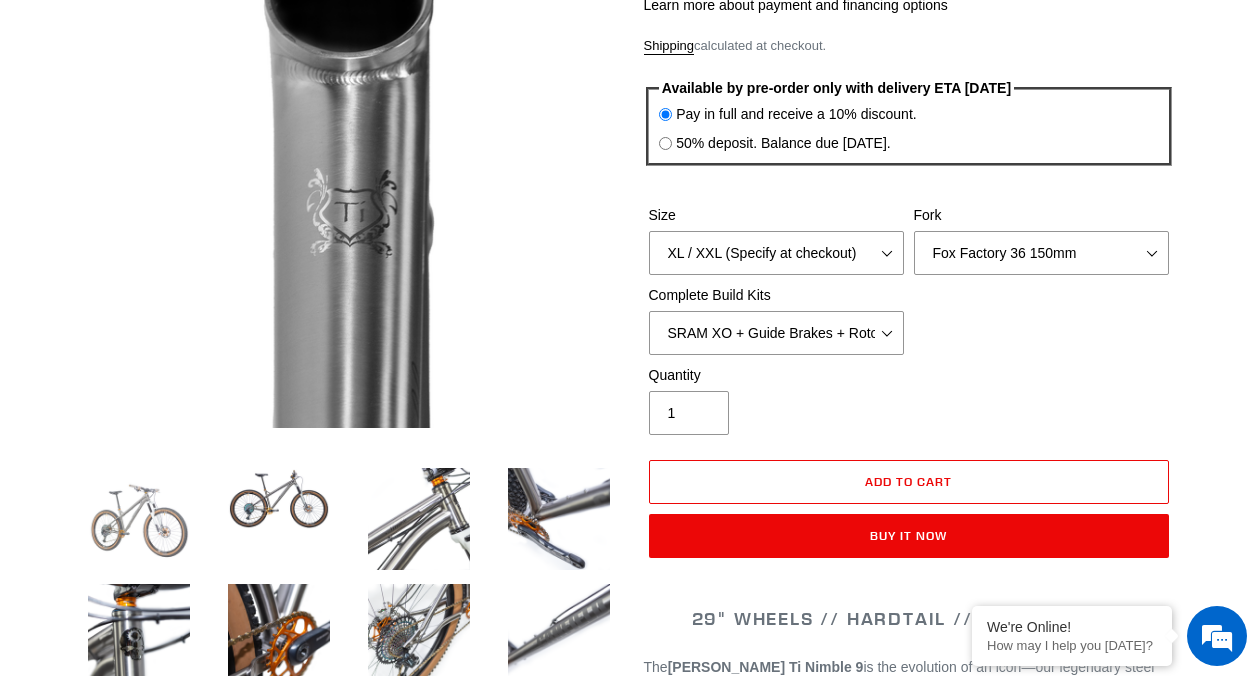 click at bounding box center [139, 519] 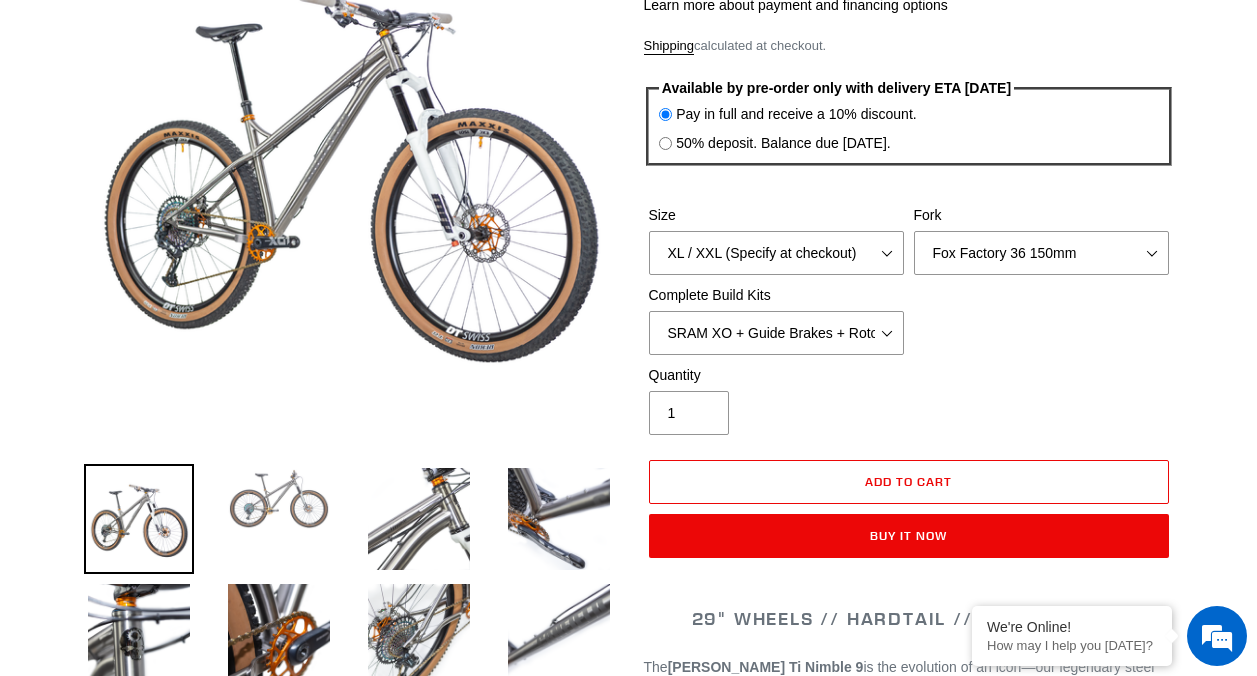 click at bounding box center (279, 499) 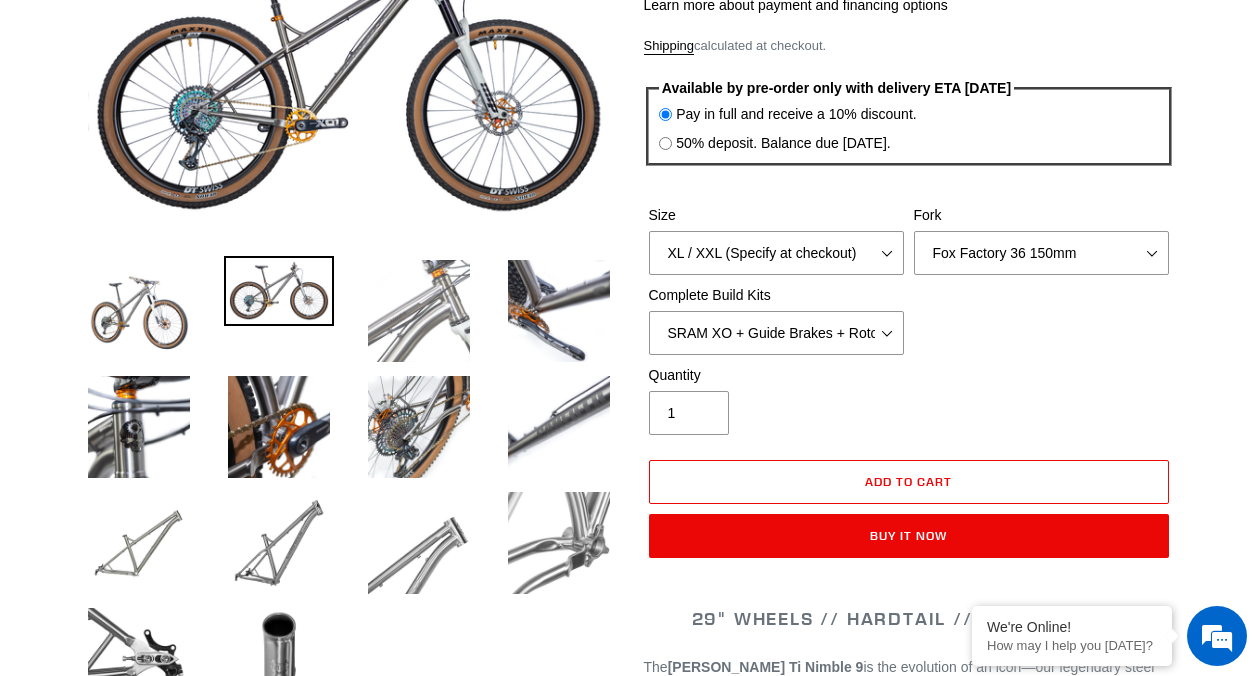 click at bounding box center (419, 311) 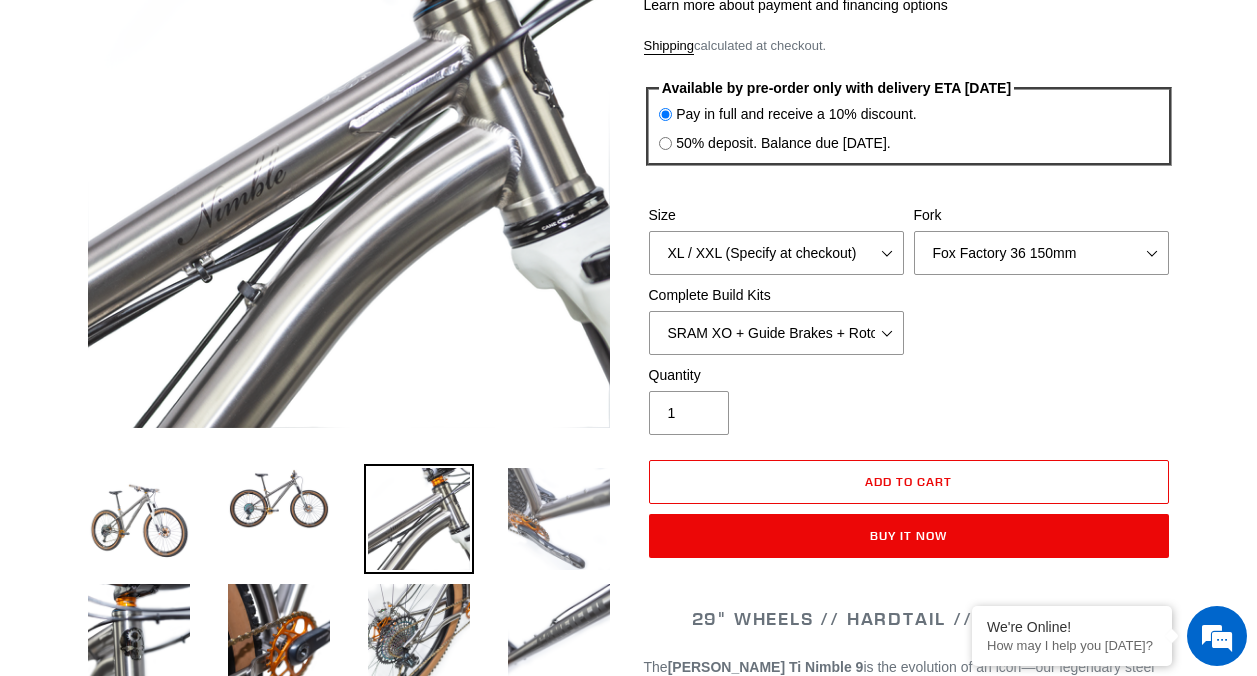 click at bounding box center (559, 519) 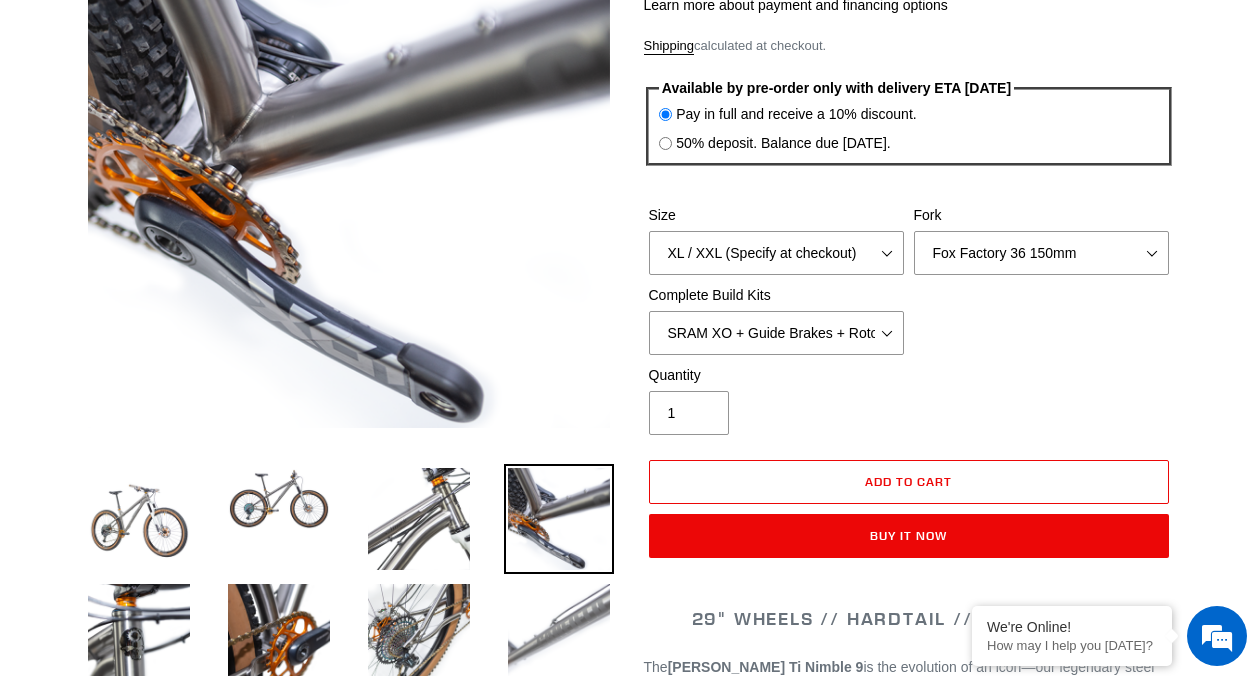 click at bounding box center (559, 635) 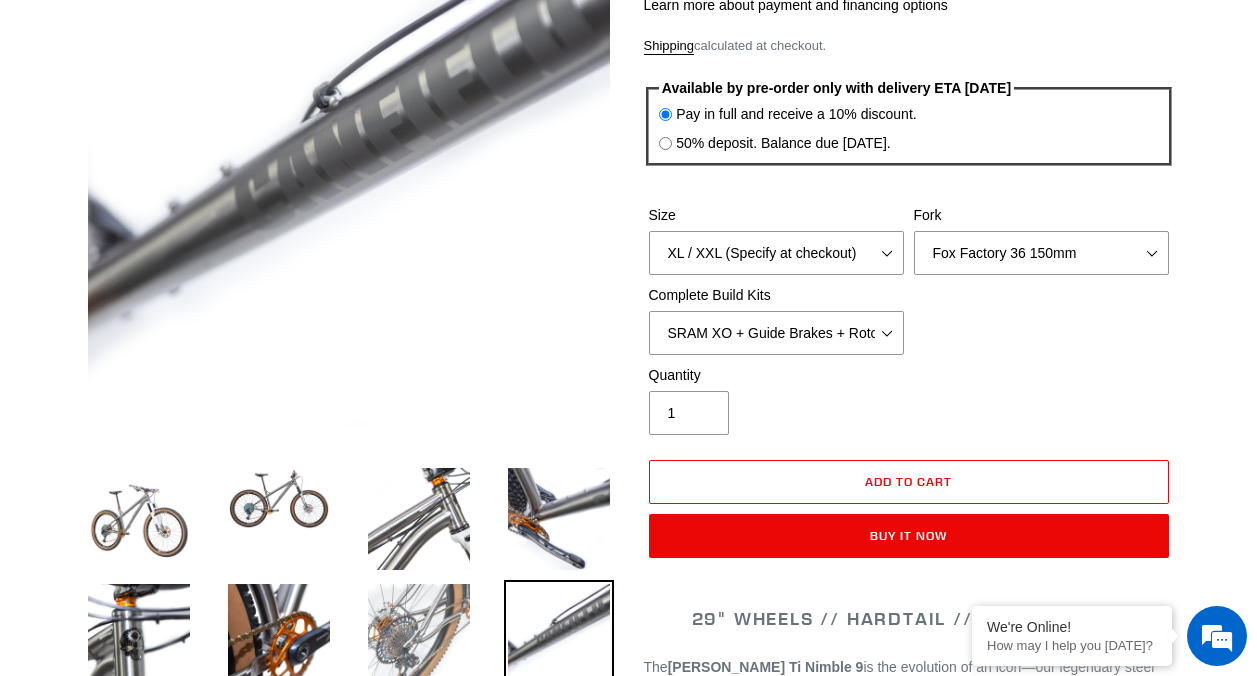 click at bounding box center (419, 635) 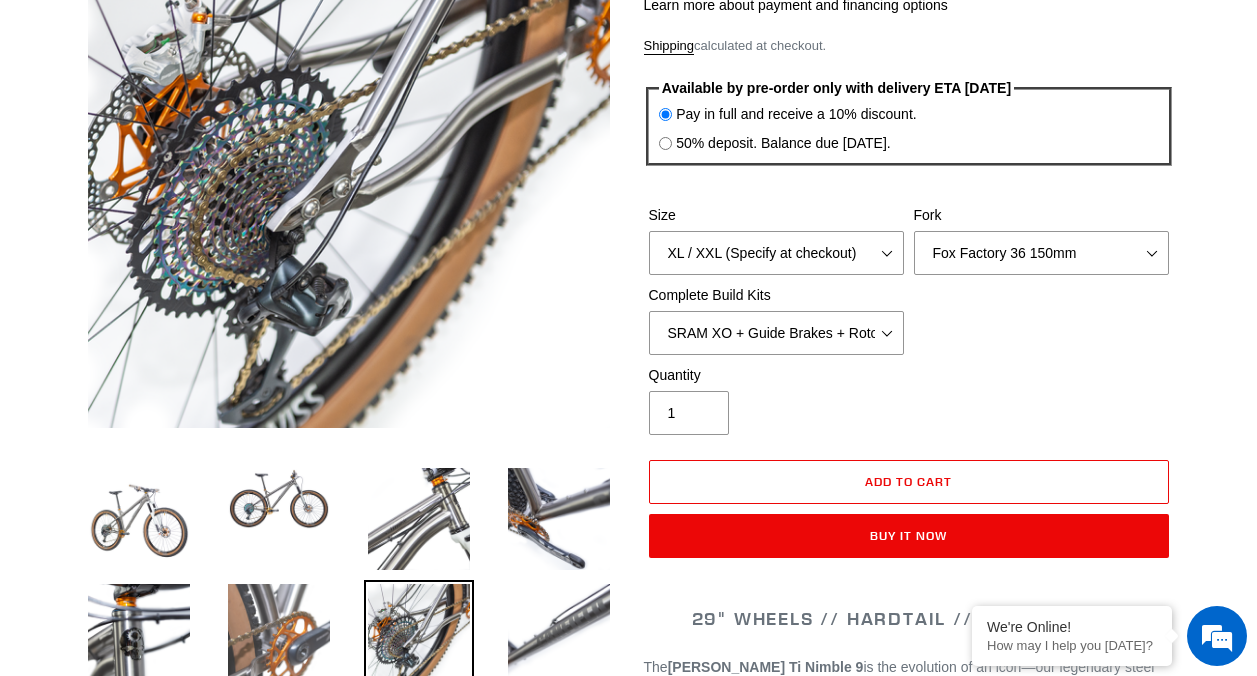 click at bounding box center (279, 635) 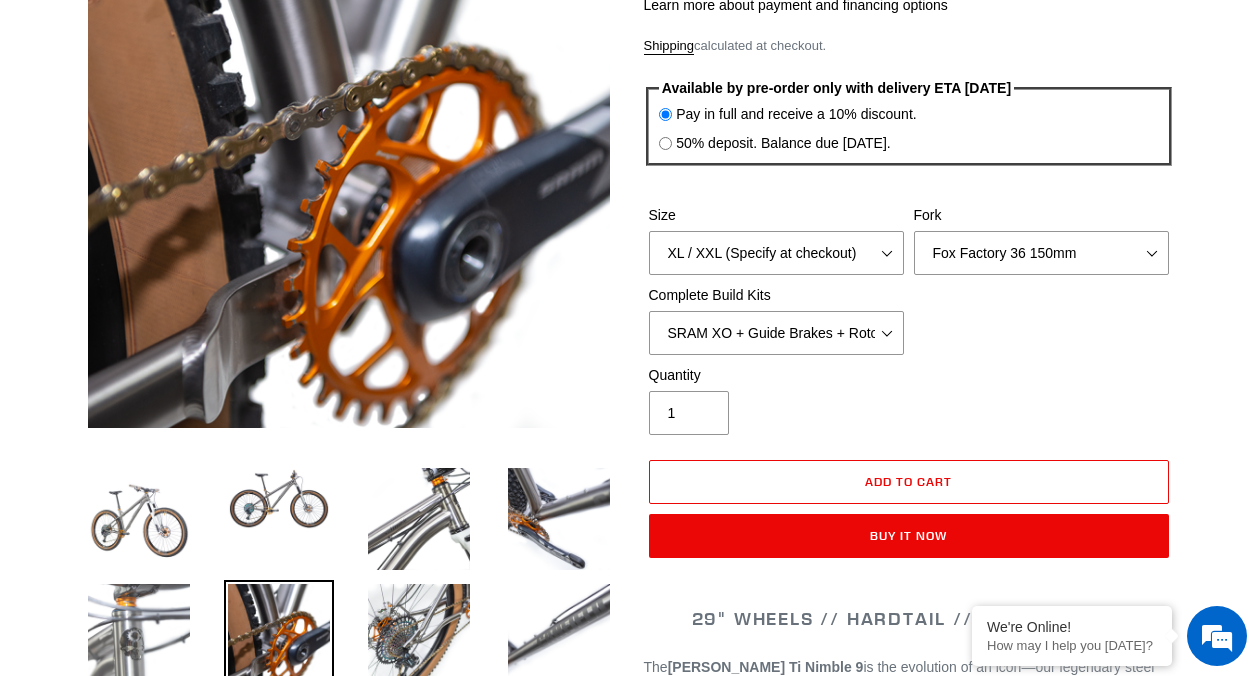 click at bounding box center [139, 635] 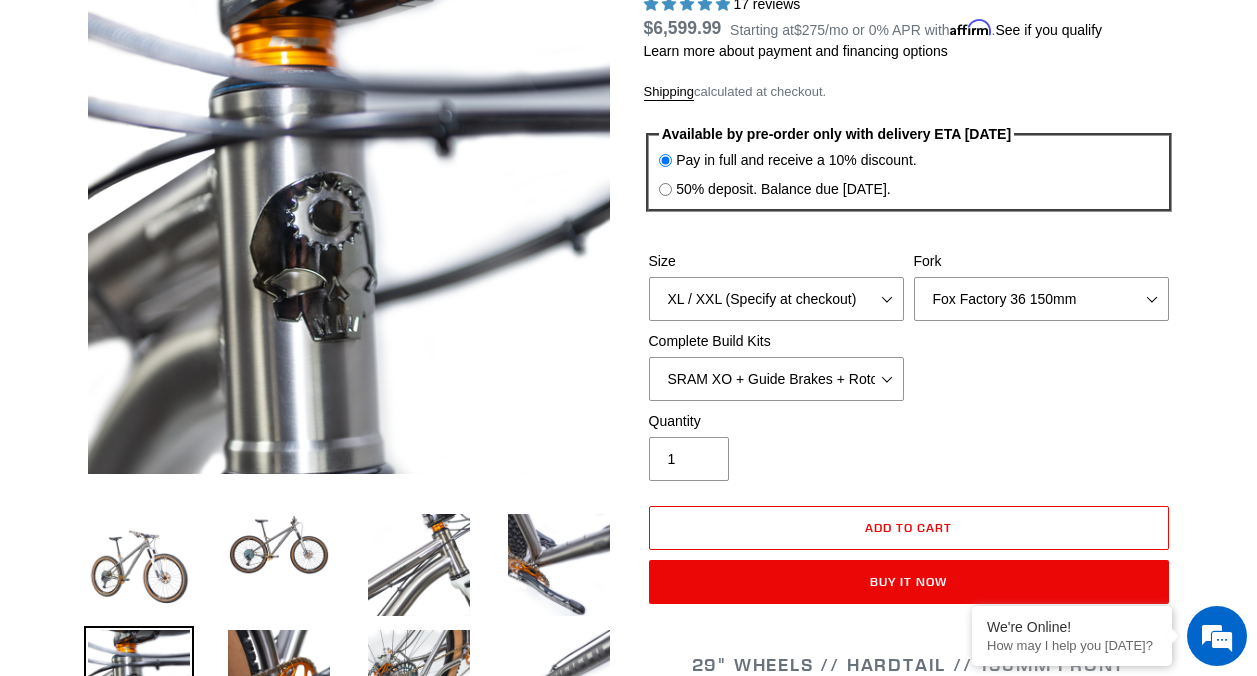 scroll, scrollTop: 241, scrollLeft: 0, axis: vertical 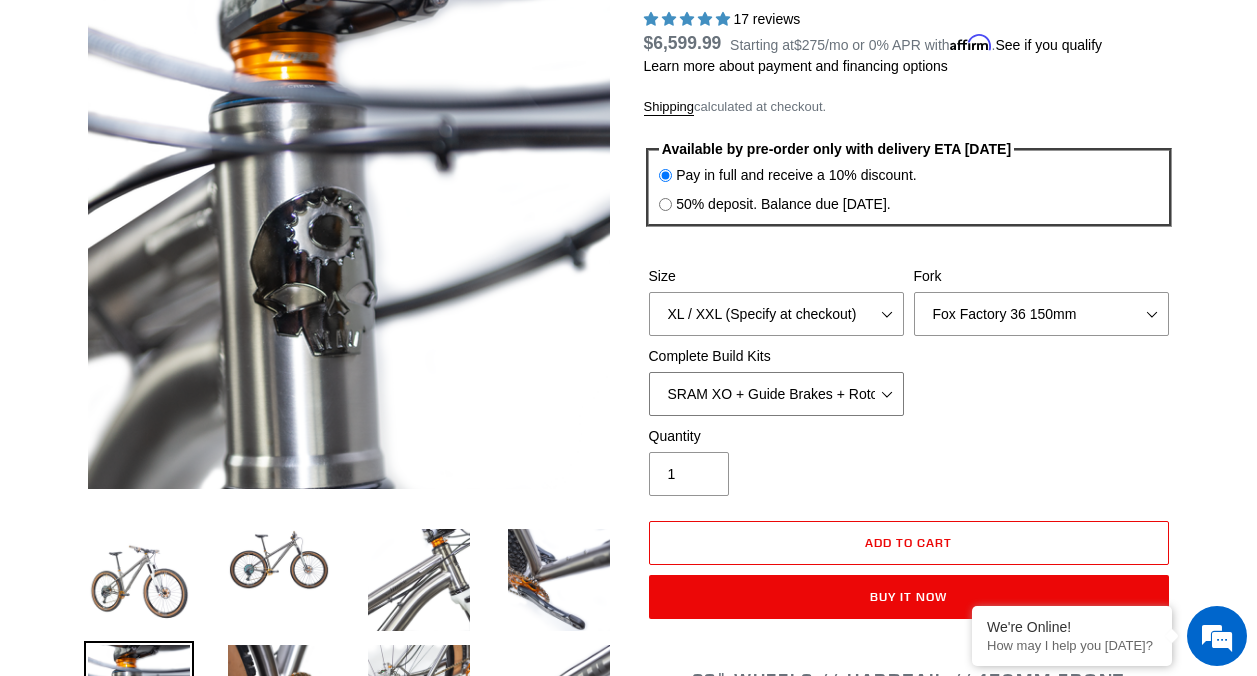 select on "SHIMANO XTR + HOPE Brakes + DT Swiss Carbon Wheels" 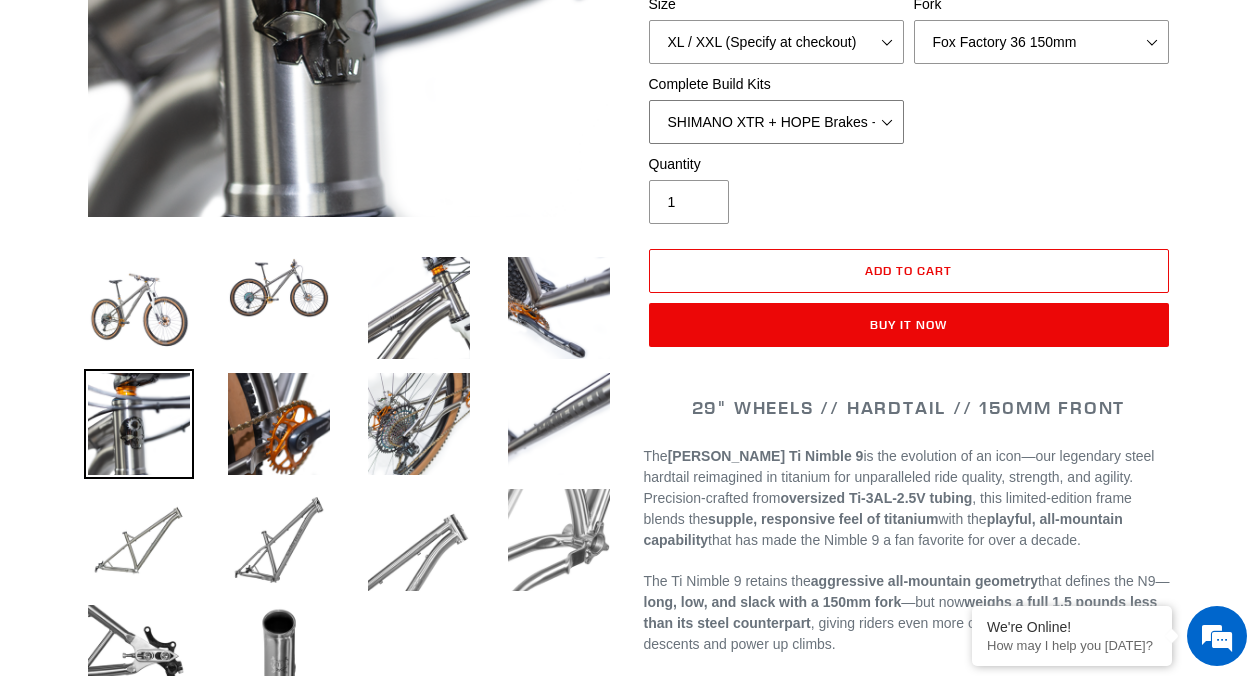 scroll, scrollTop: 514, scrollLeft: 0, axis: vertical 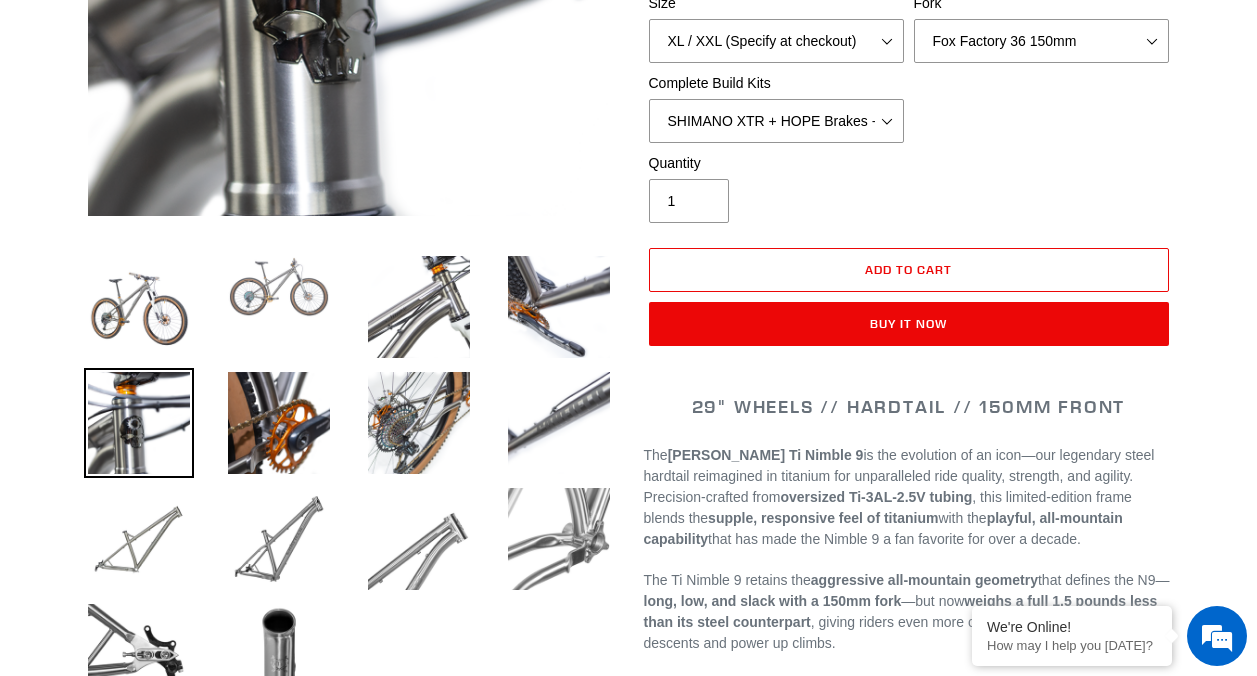 click at bounding box center (279, 287) 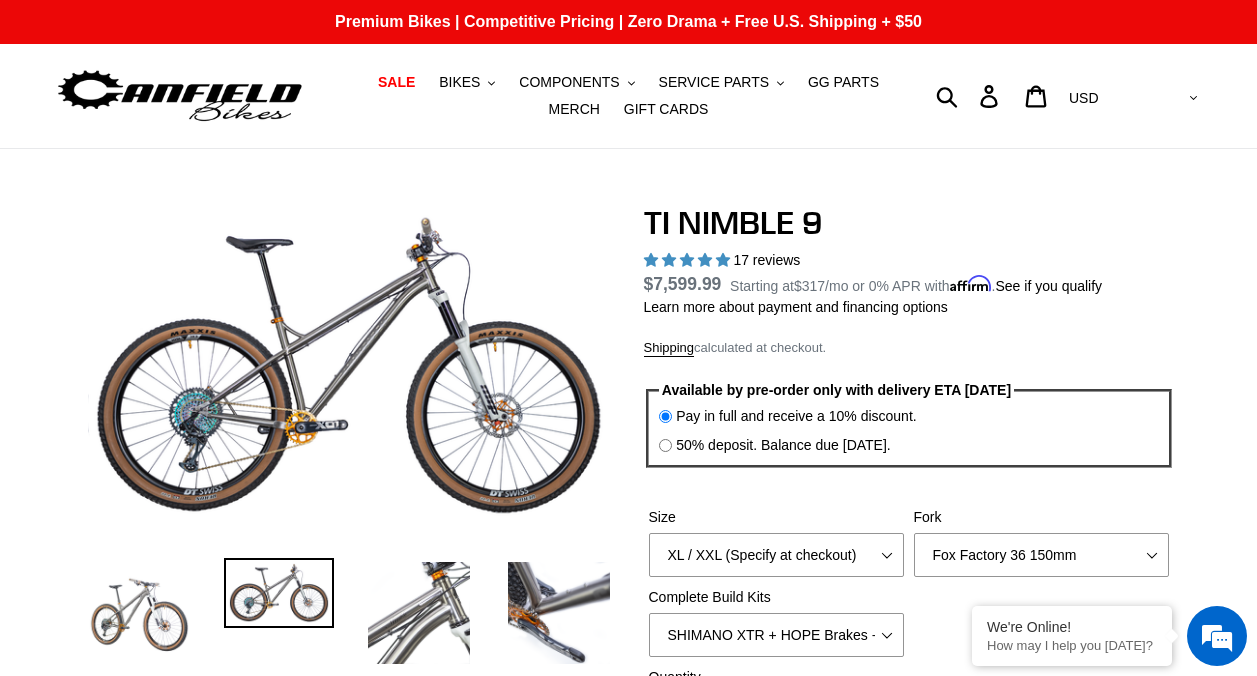 scroll, scrollTop: 0, scrollLeft: 0, axis: both 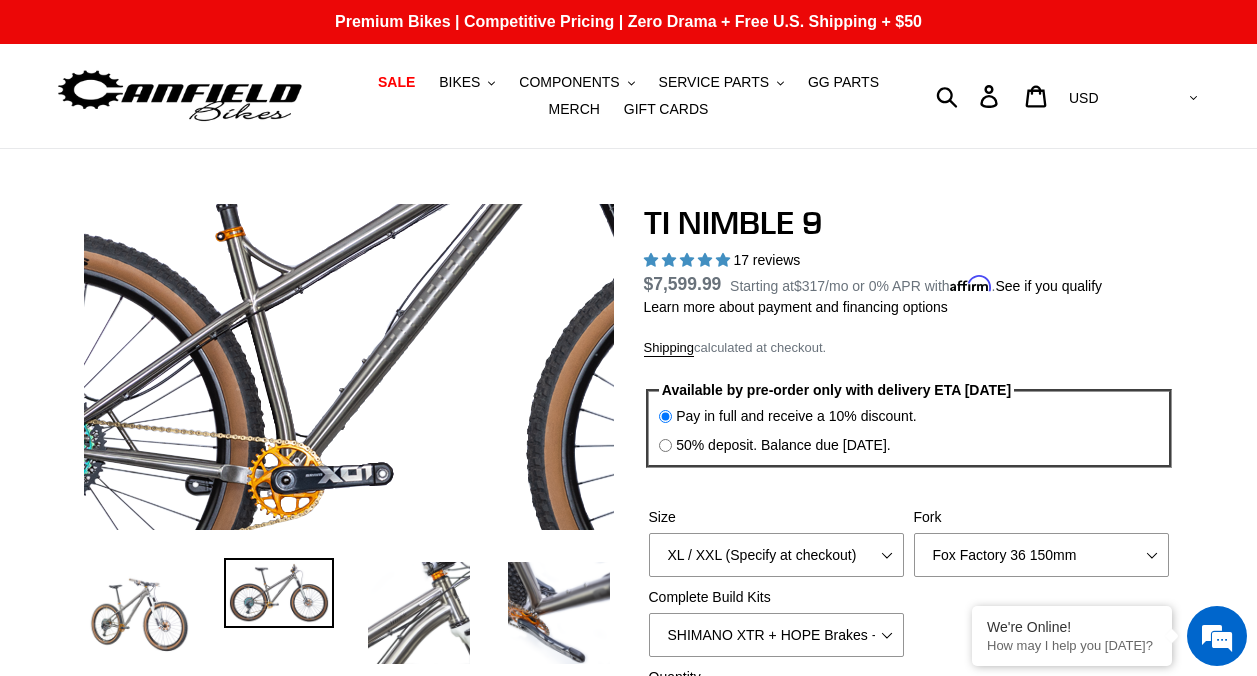 click at bounding box center [395, 340] 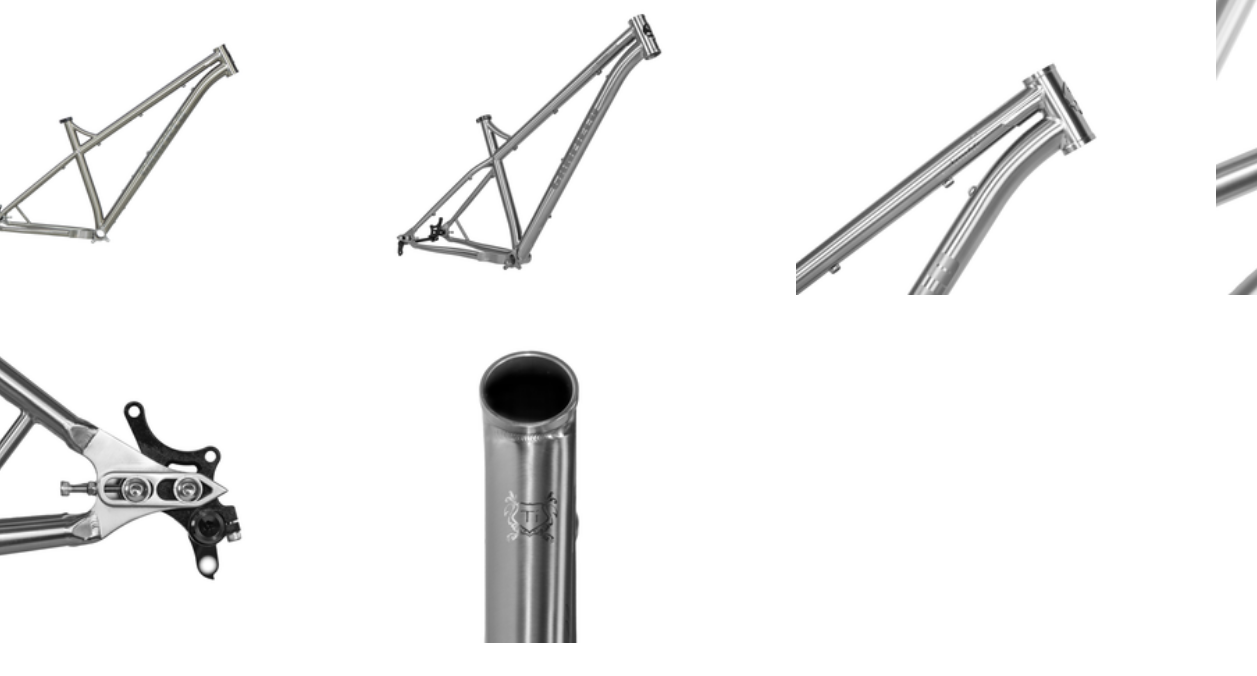 scroll, scrollTop: 348, scrollLeft: 0, axis: vertical 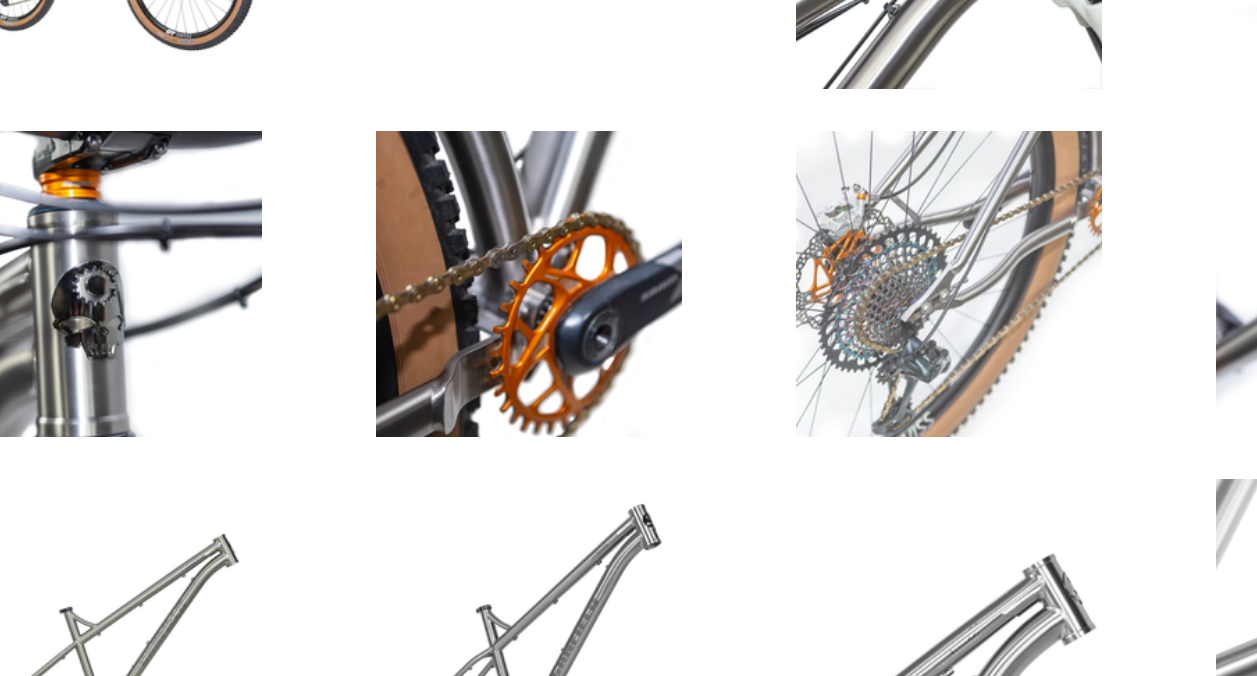 click at bounding box center (419, 381) 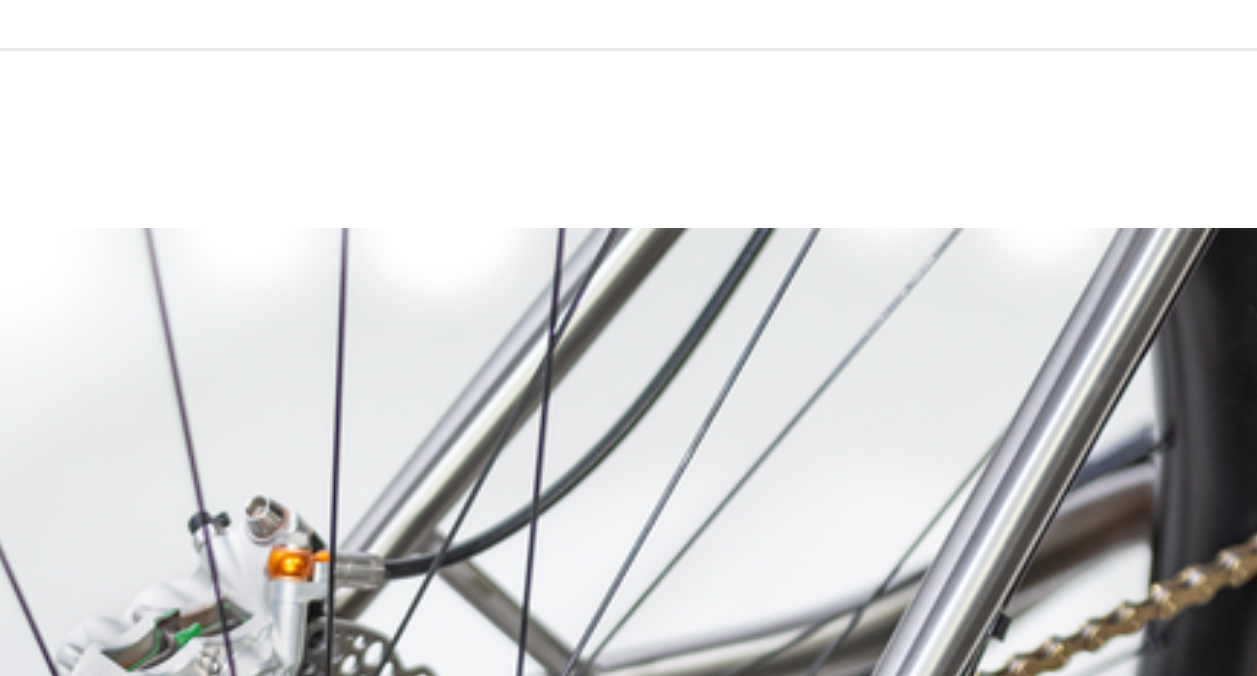 scroll, scrollTop: 129, scrollLeft: 0, axis: vertical 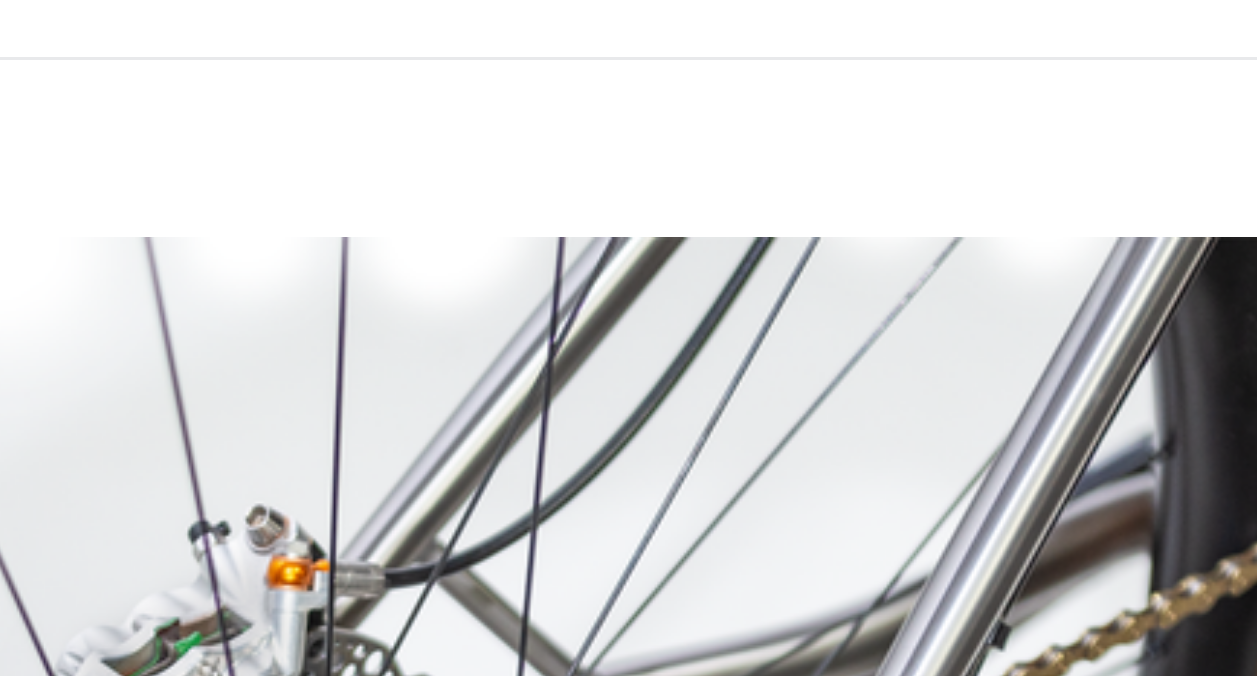 click at bounding box center [628, 3560] 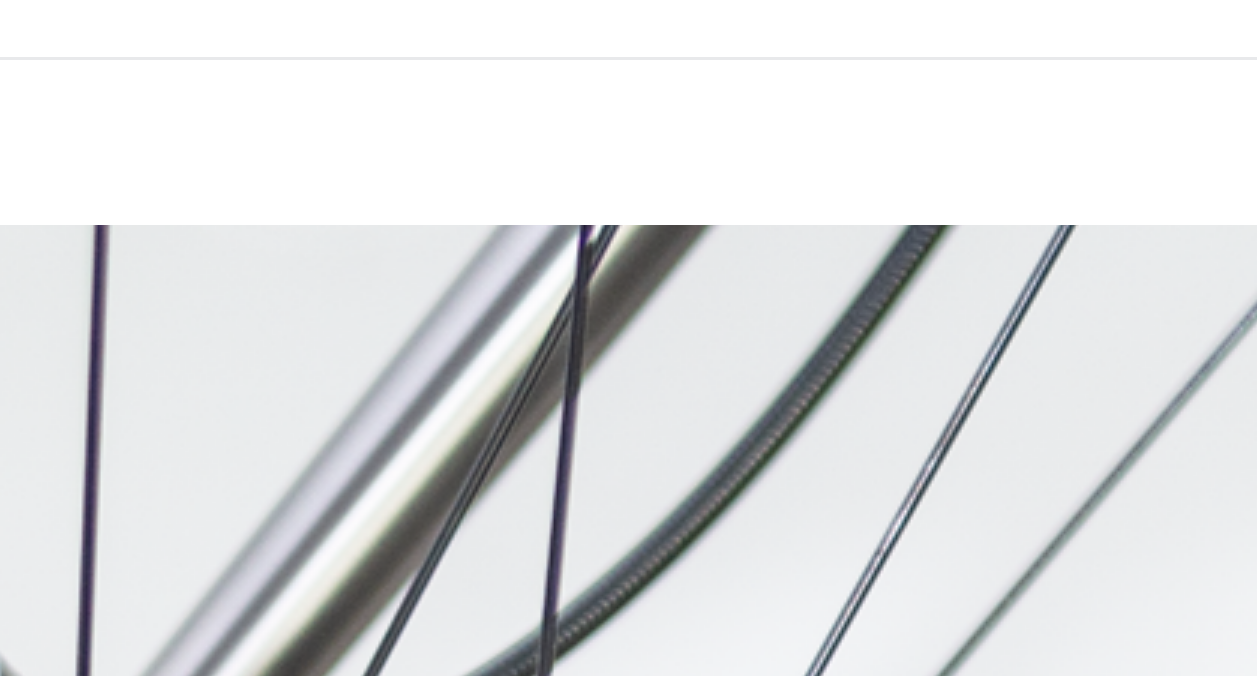 click at bounding box center [441, 600] 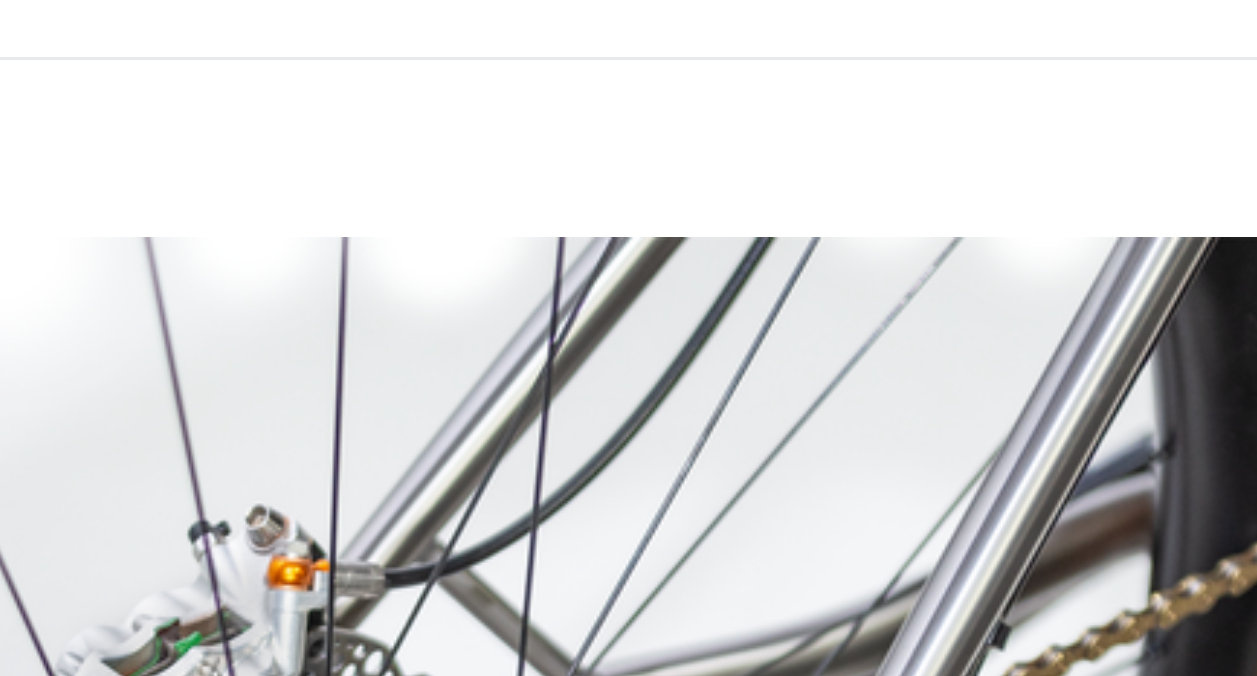 click at bounding box center (628, 3560) 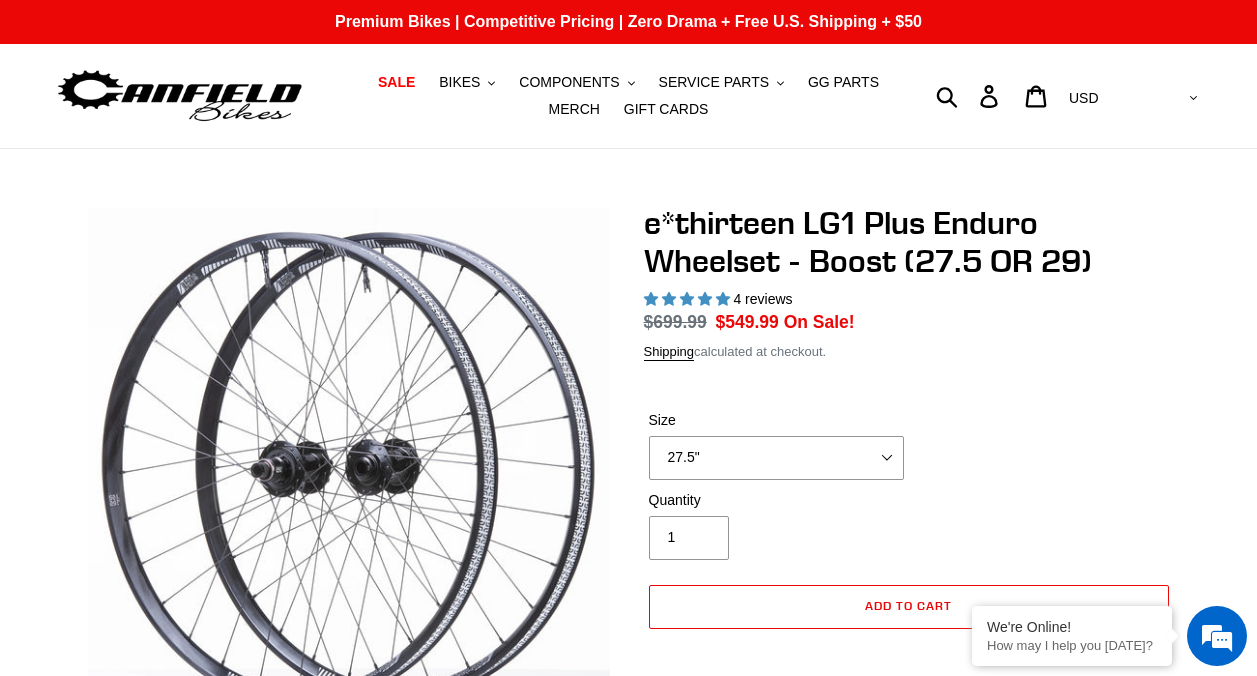 select on "highest-rating" 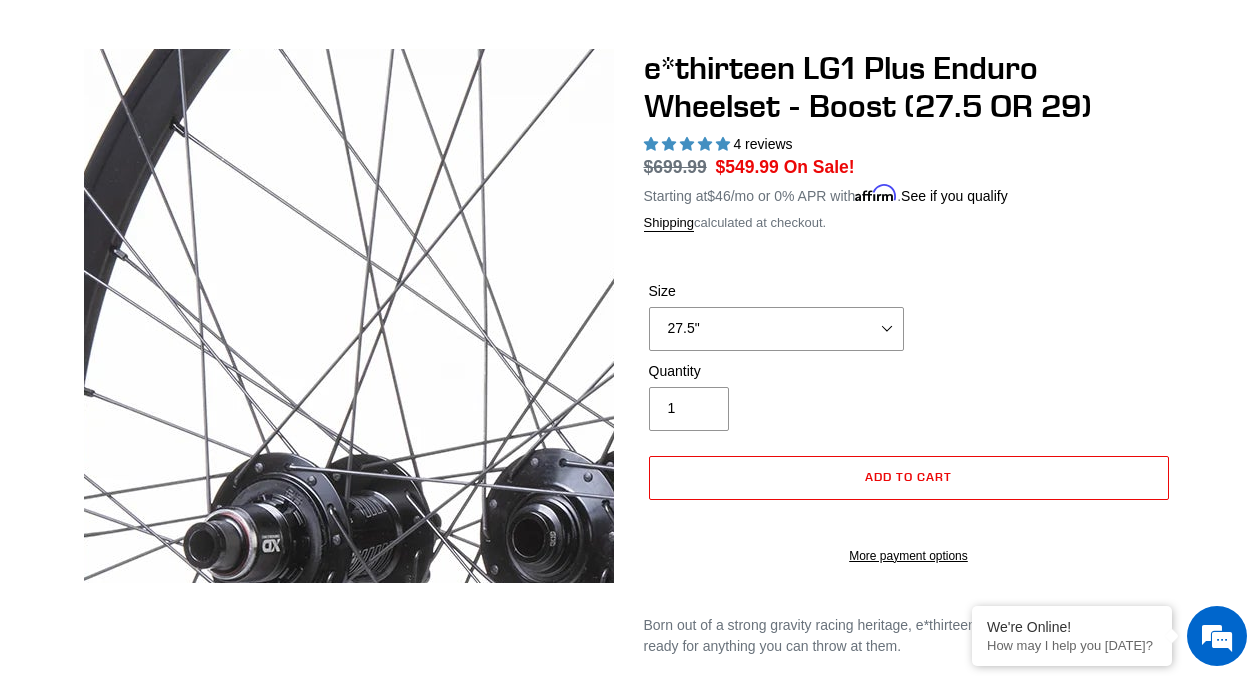 scroll, scrollTop: 167, scrollLeft: 0, axis: vertical 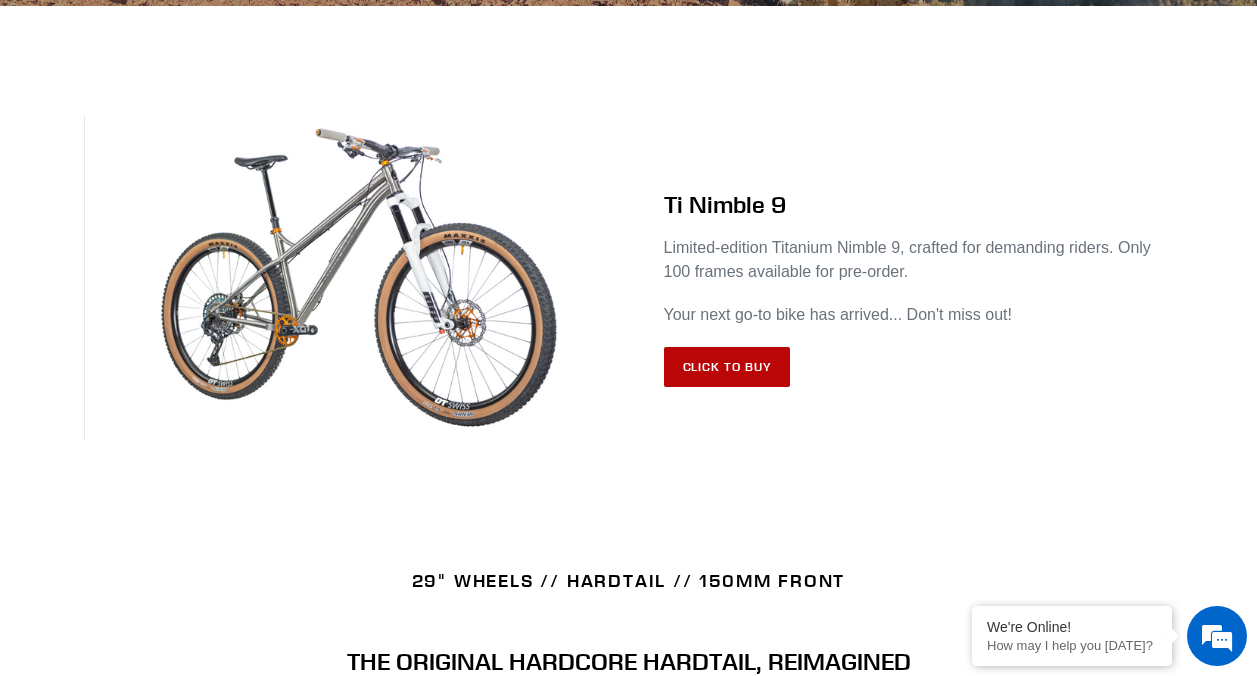 click on "Click to Buy" at bounding box center [727, 367] 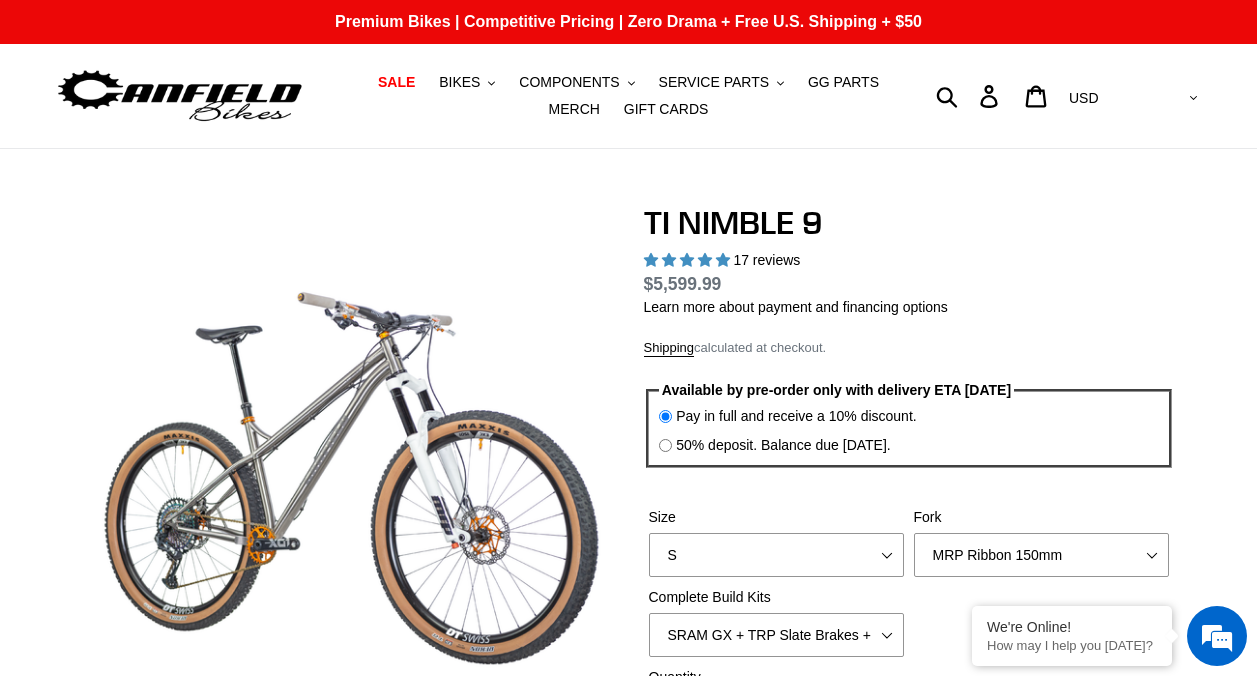 select on "highest-rating" 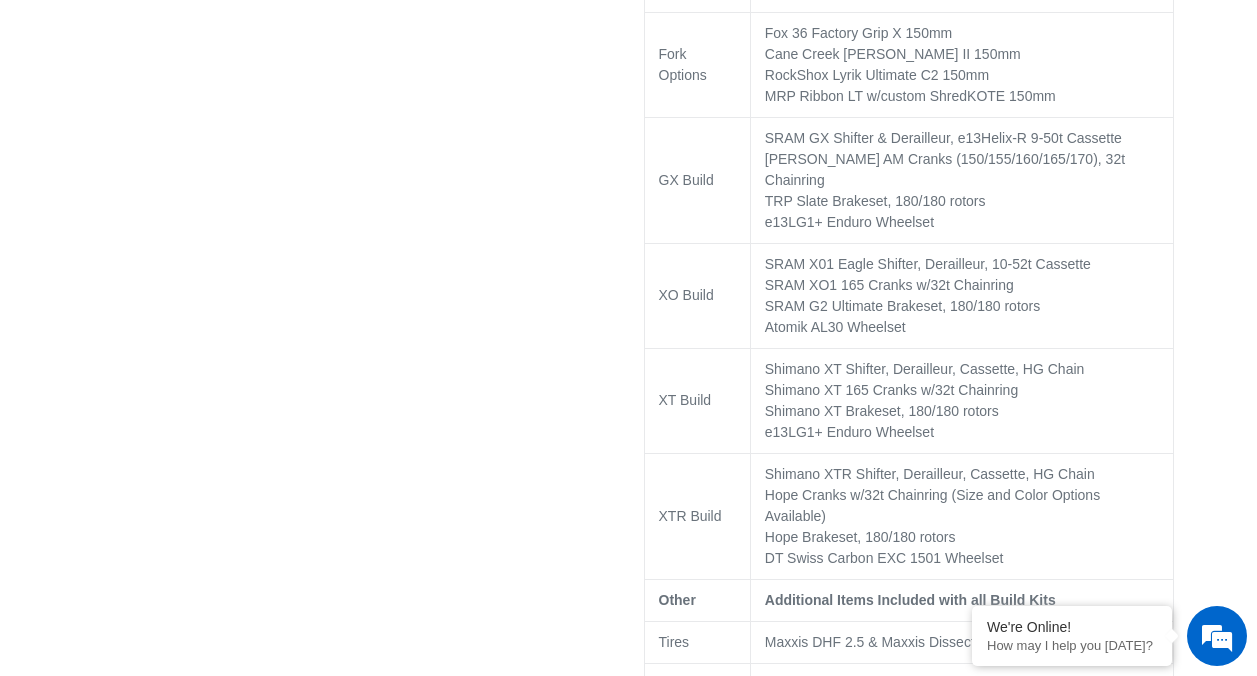 scroll, scrollTop: 1709, scrollLeft: 0, axis: vertical 